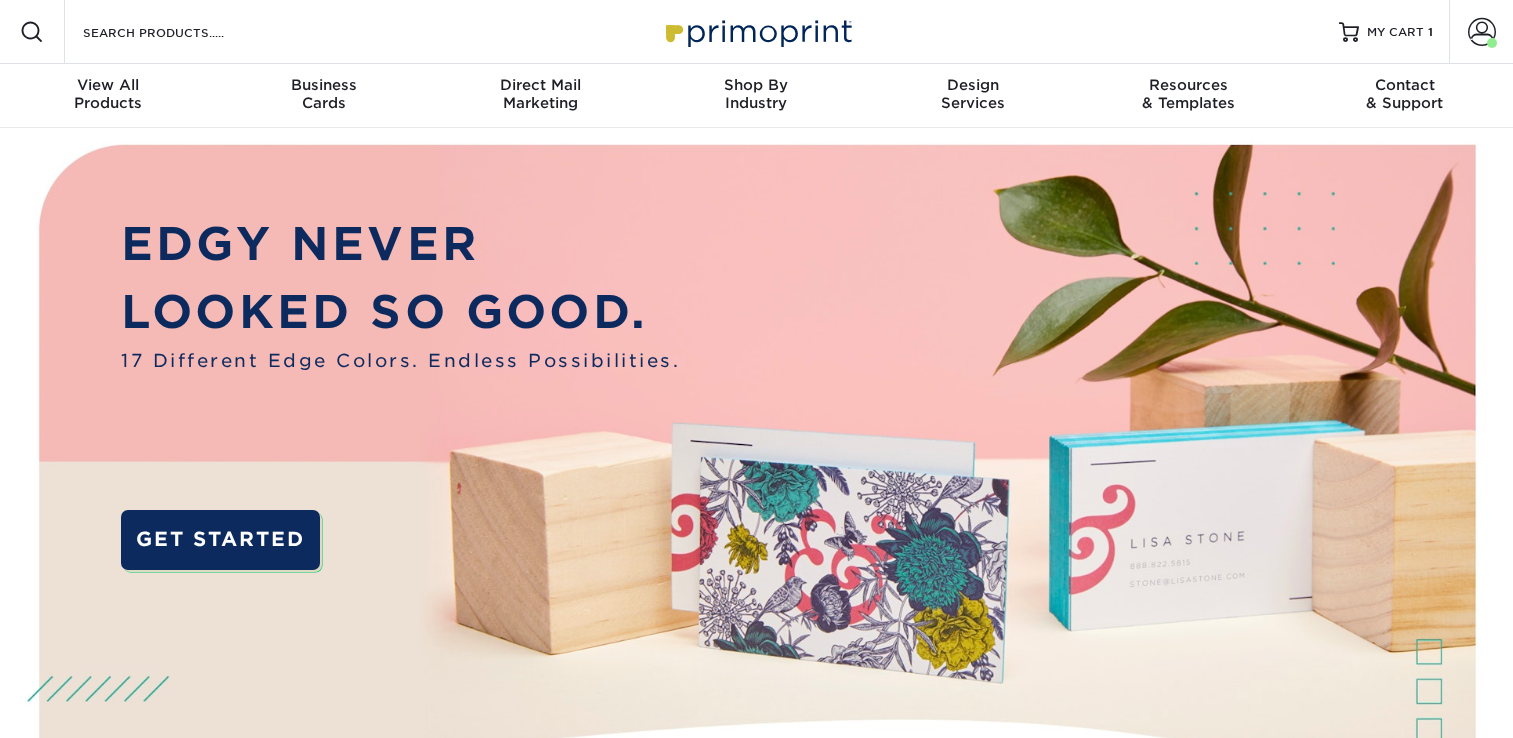 scroll, scrollTop: 0, scrollLeft: 0, axis: both 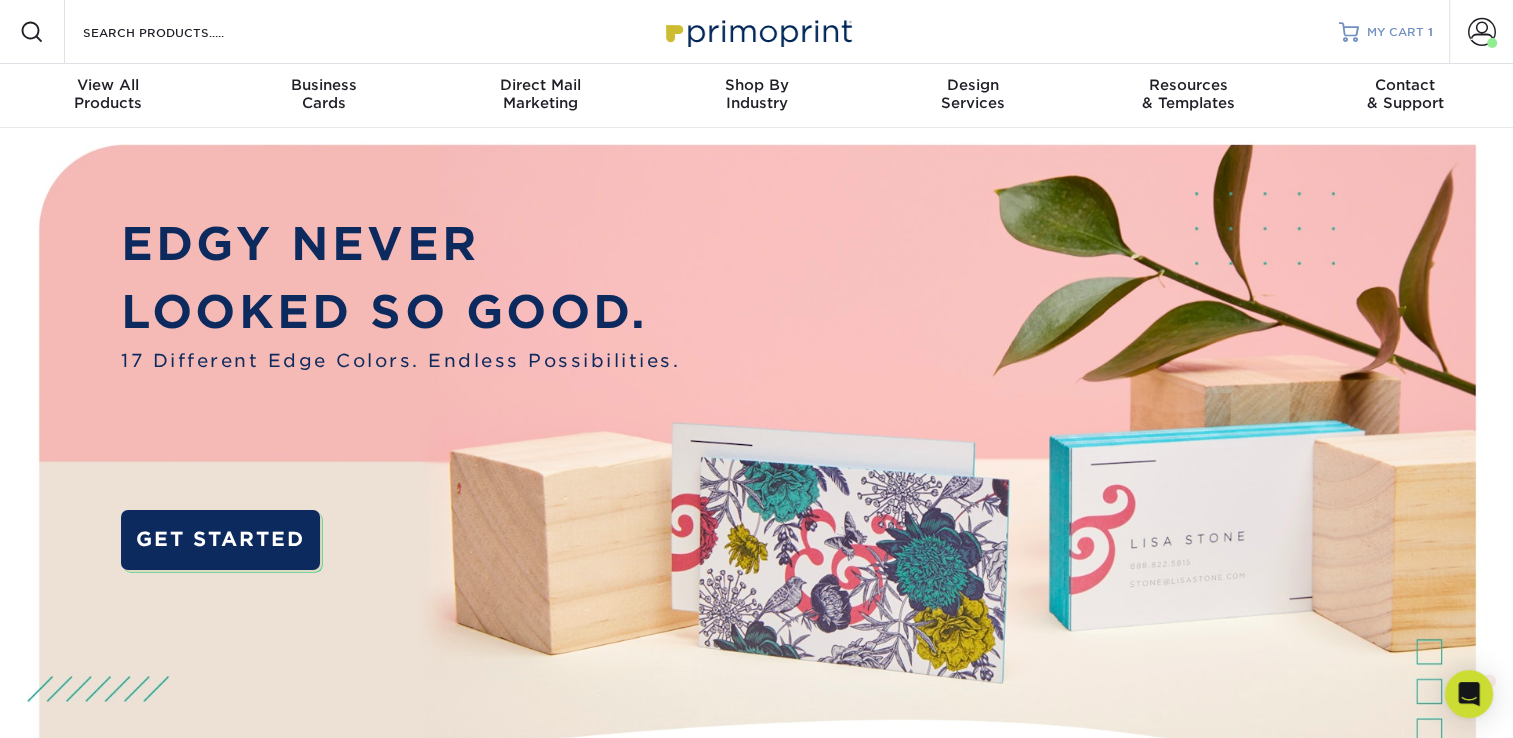 click on "MY CART" at bounding box center (1395, 32) 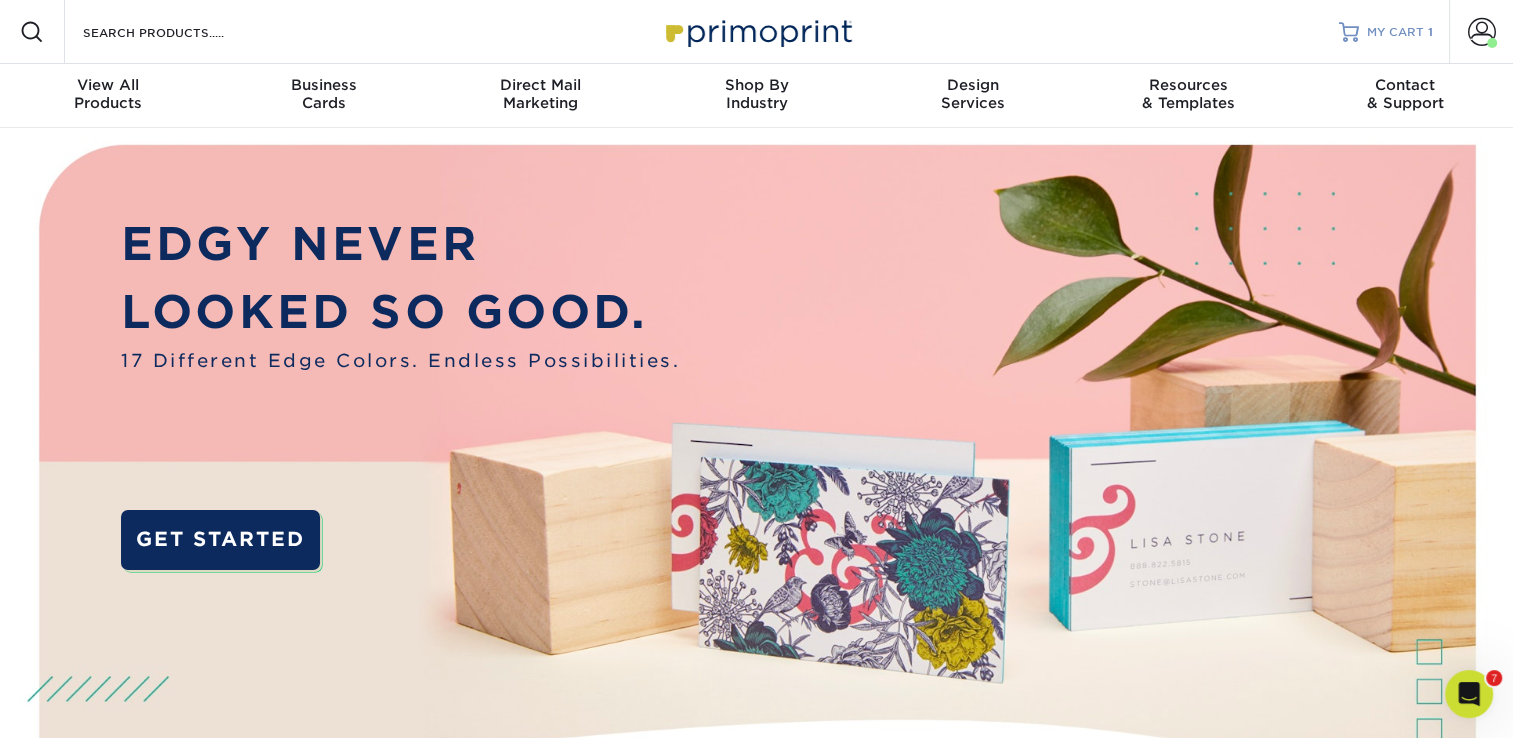scroll, scrollTop: 0, scrollLeft: 0, axis: both 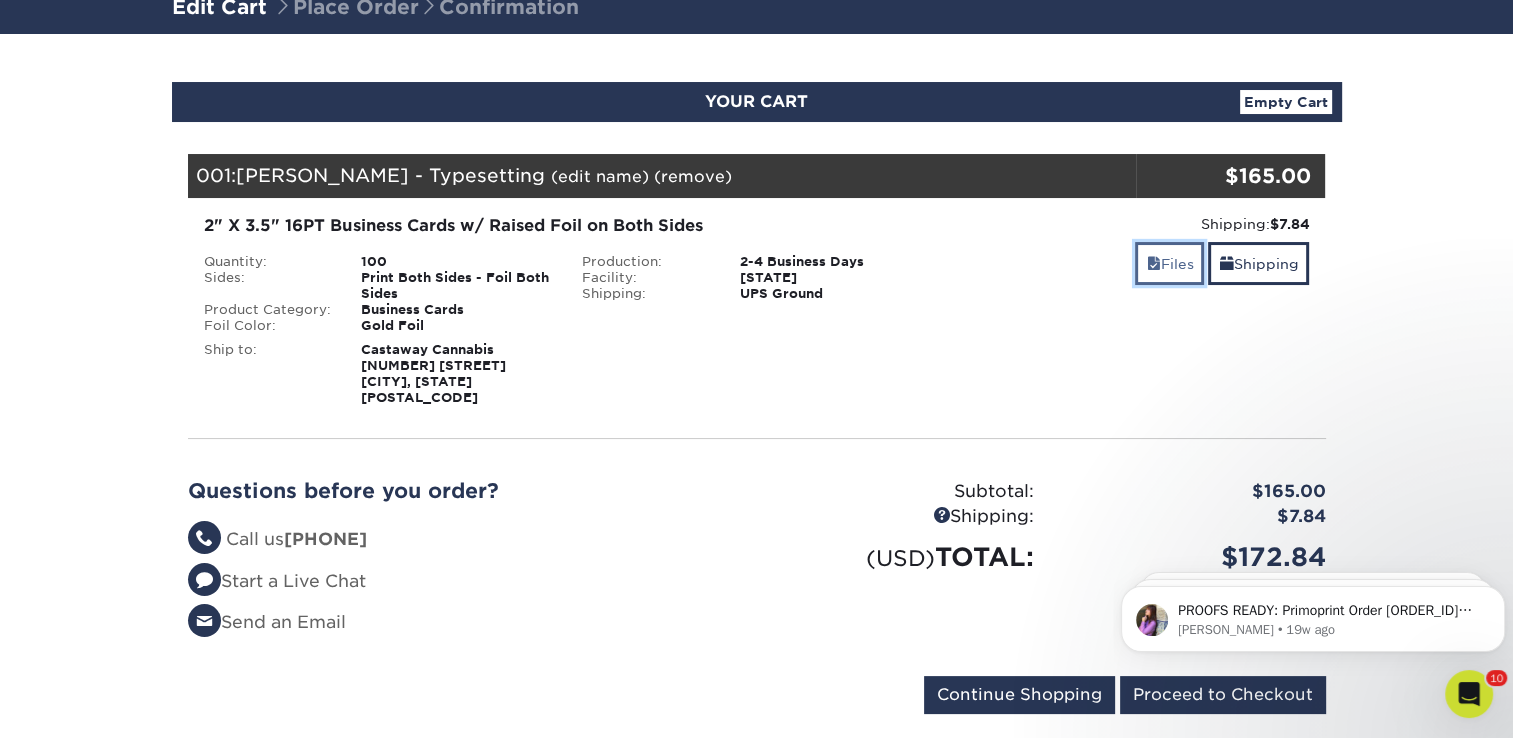 click on "Files" at bounding box center [1169, 263] 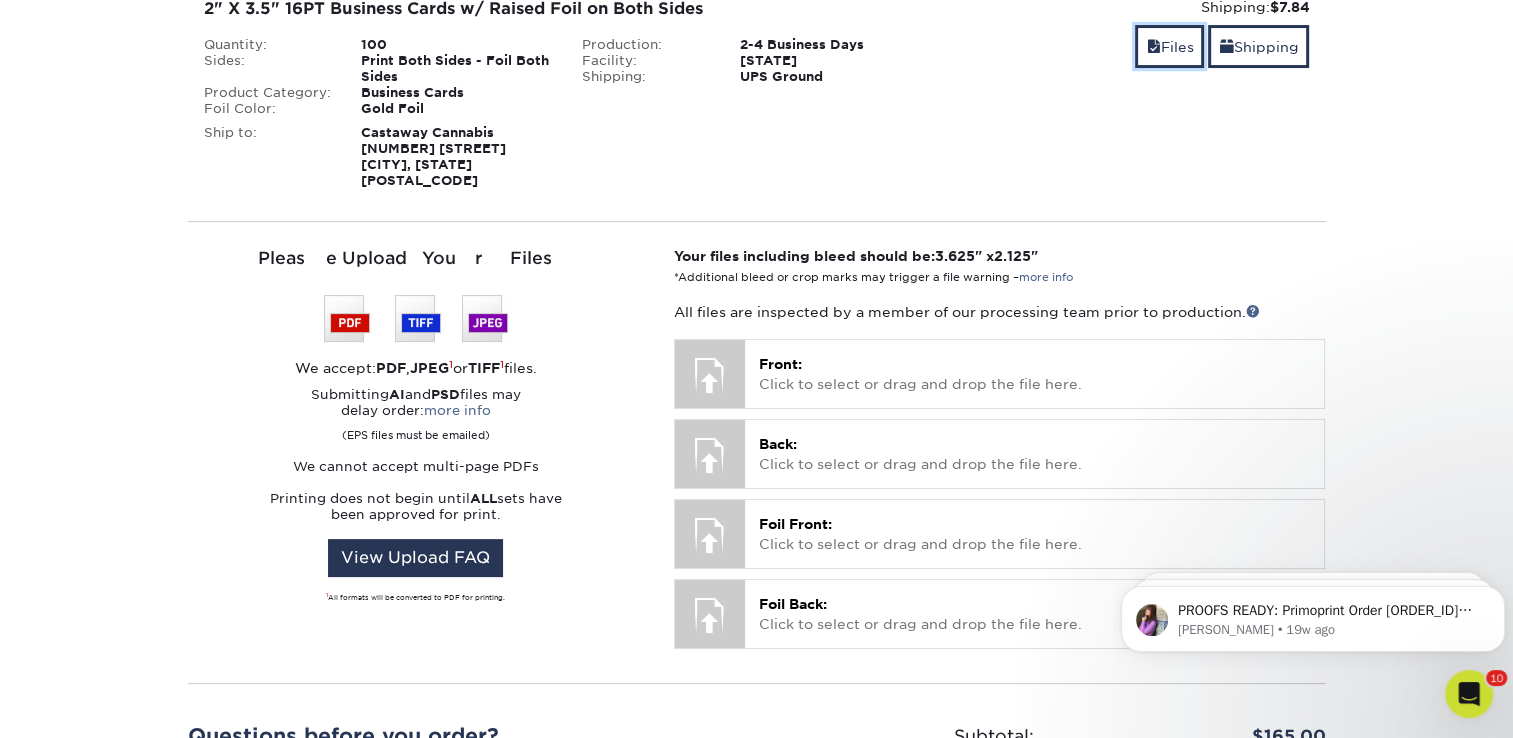 scroll, scrollTop: 492, scrollLeft: 0, axis: vertical 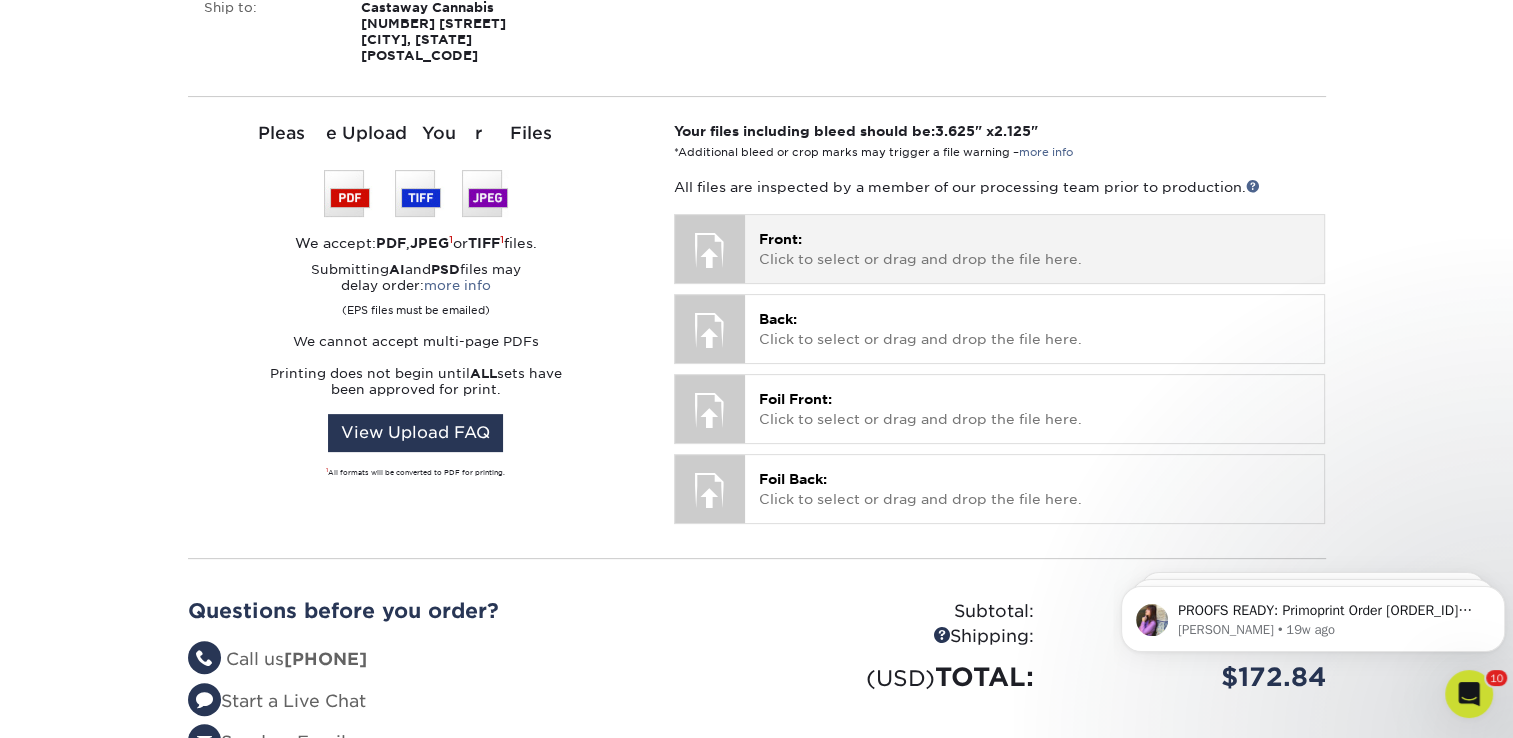 click at bounding box center (710, 250) 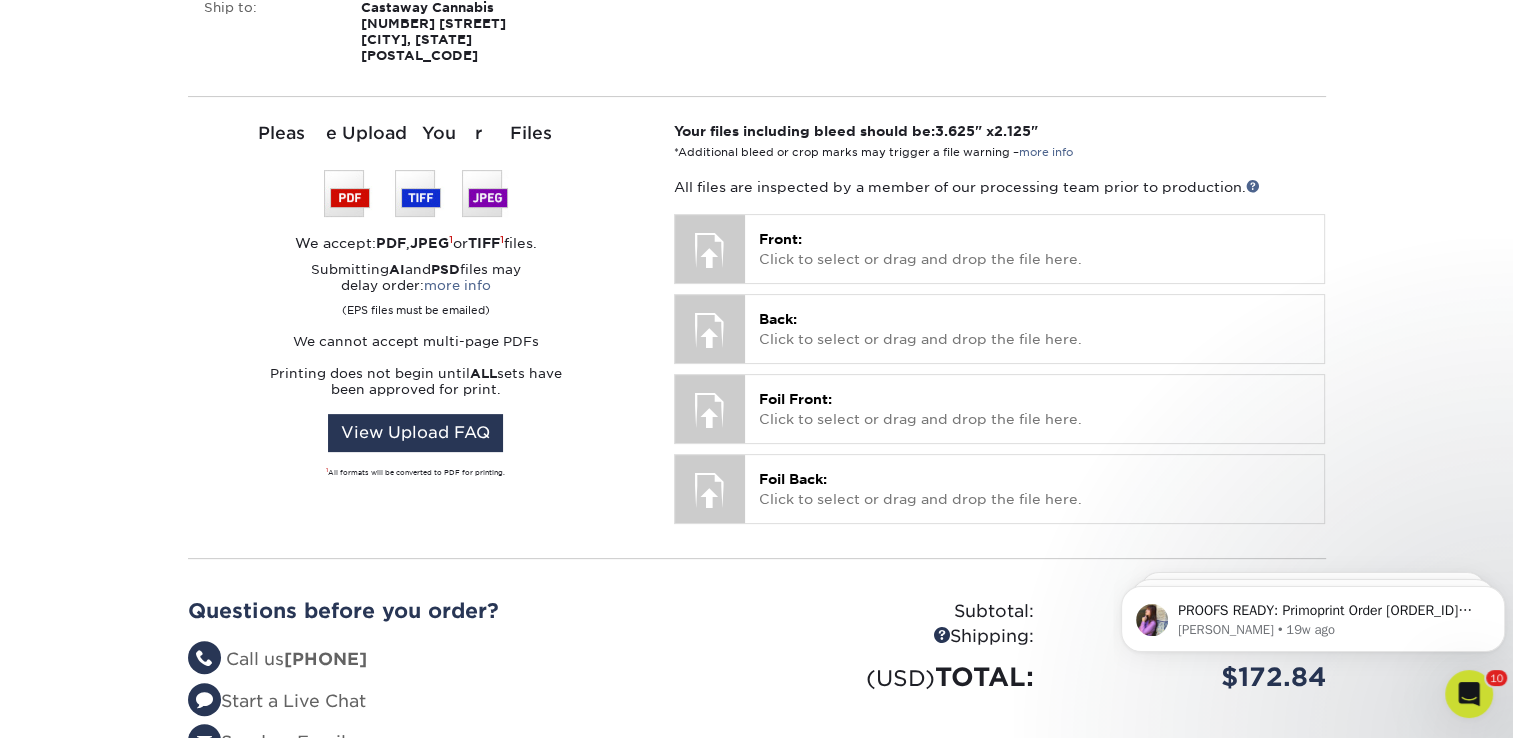 scroll, scrollTop: 0, scrollLeft: 0, axis: both 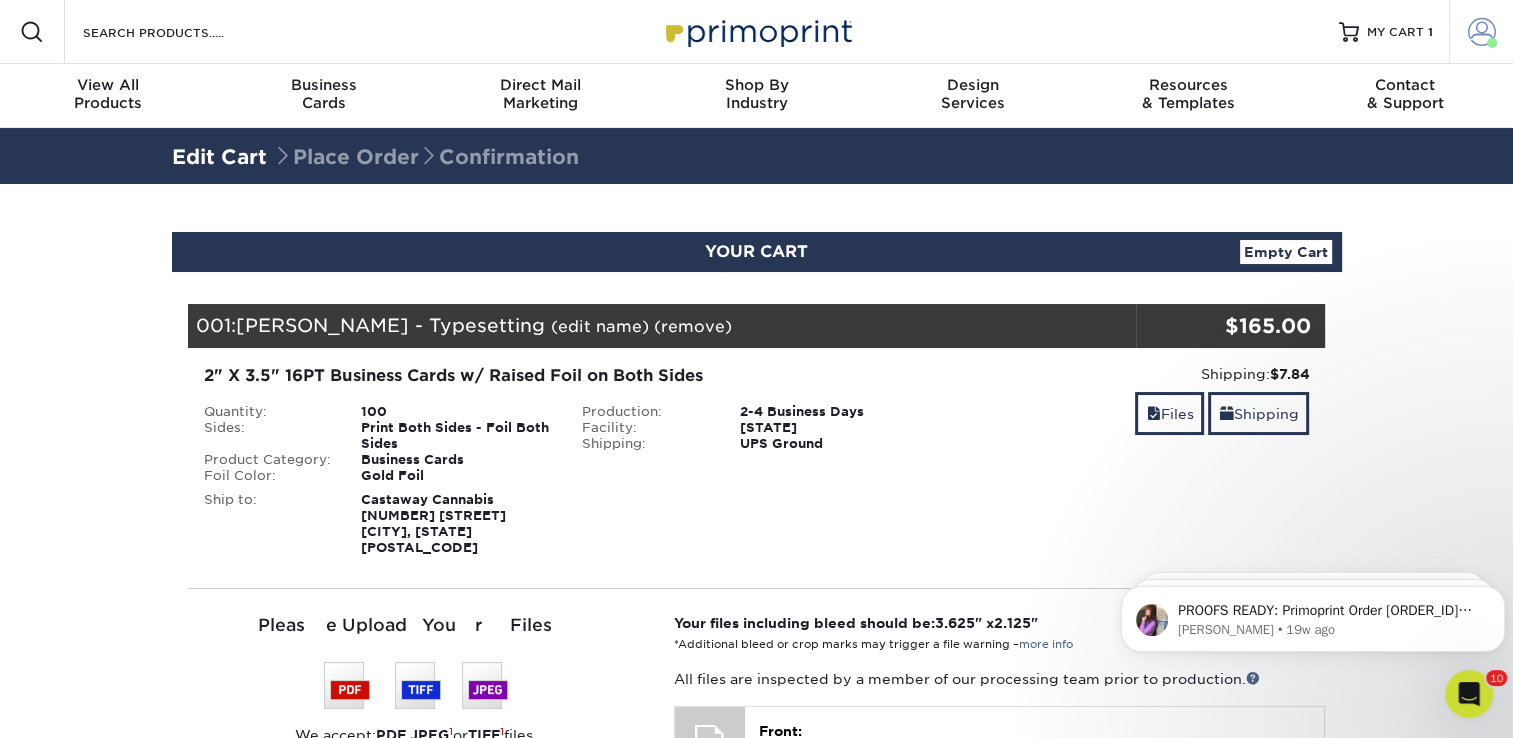 click at bounding box center [1482, 32] 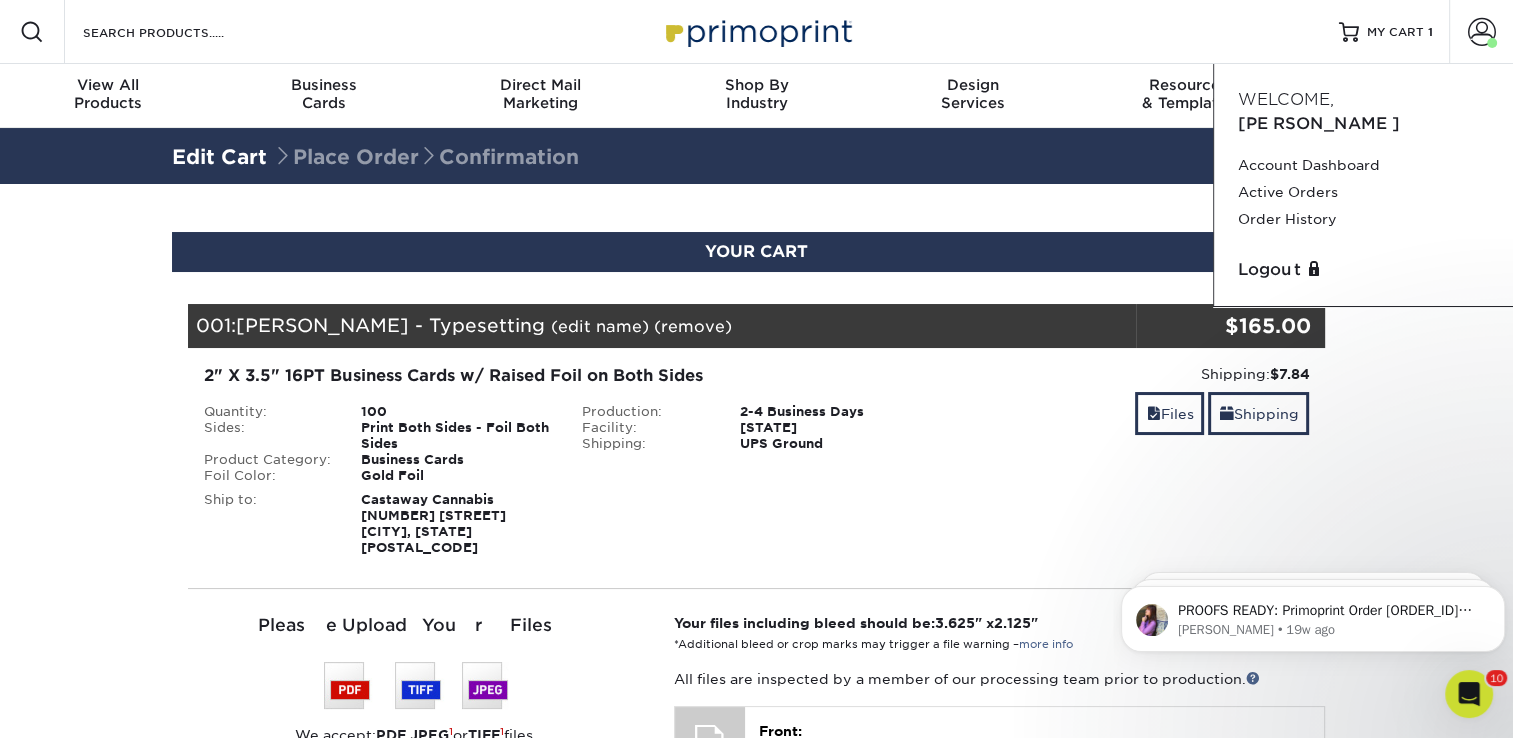 click on "YOUR CART
Empty Cart
Your Cart is Empty
View Account
Active Orders
Order History
Contact Us
Business Cards
100  cards from  $ 9" at bounding box center (756, 791) 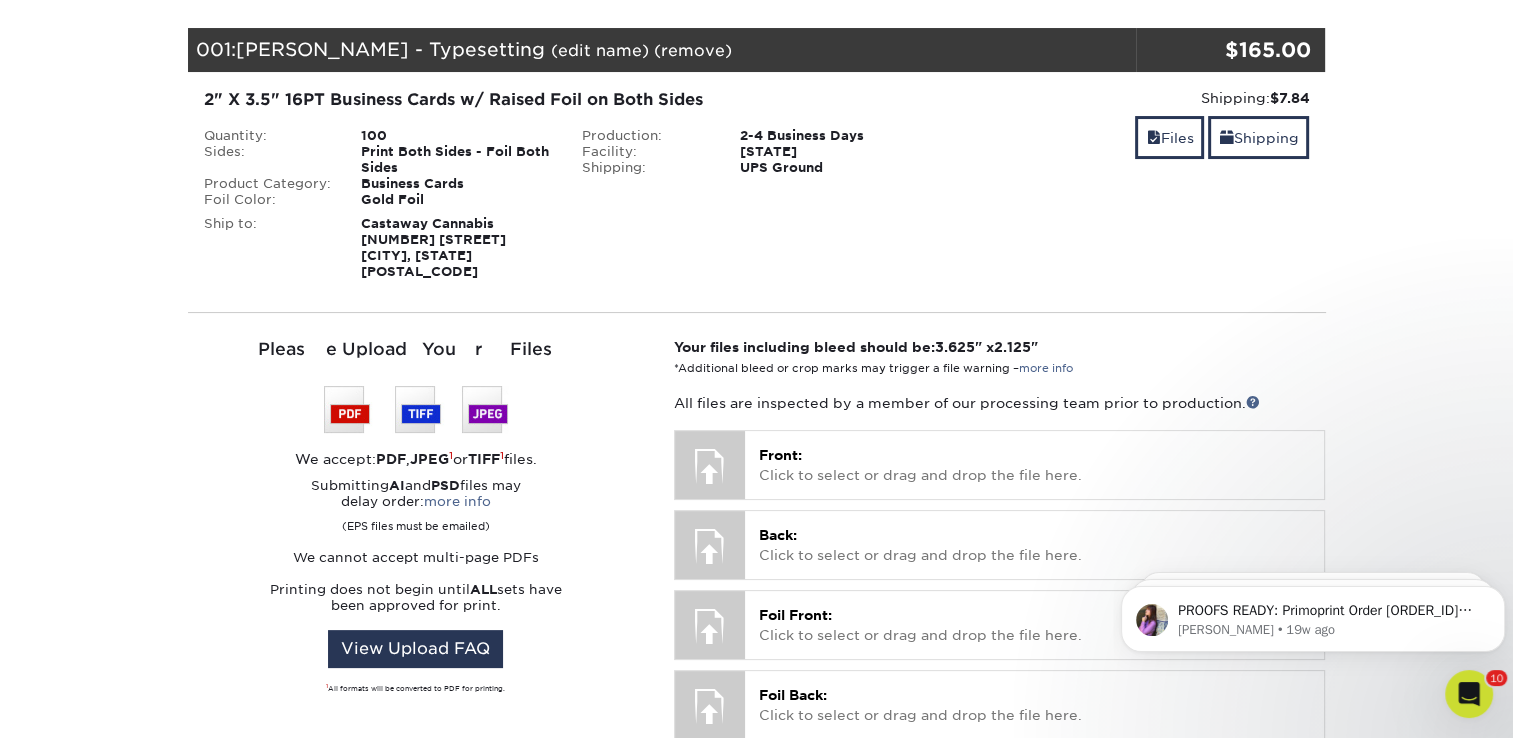 scroll, scrollTop: 273, scrollLeft: 0, axis: vertical 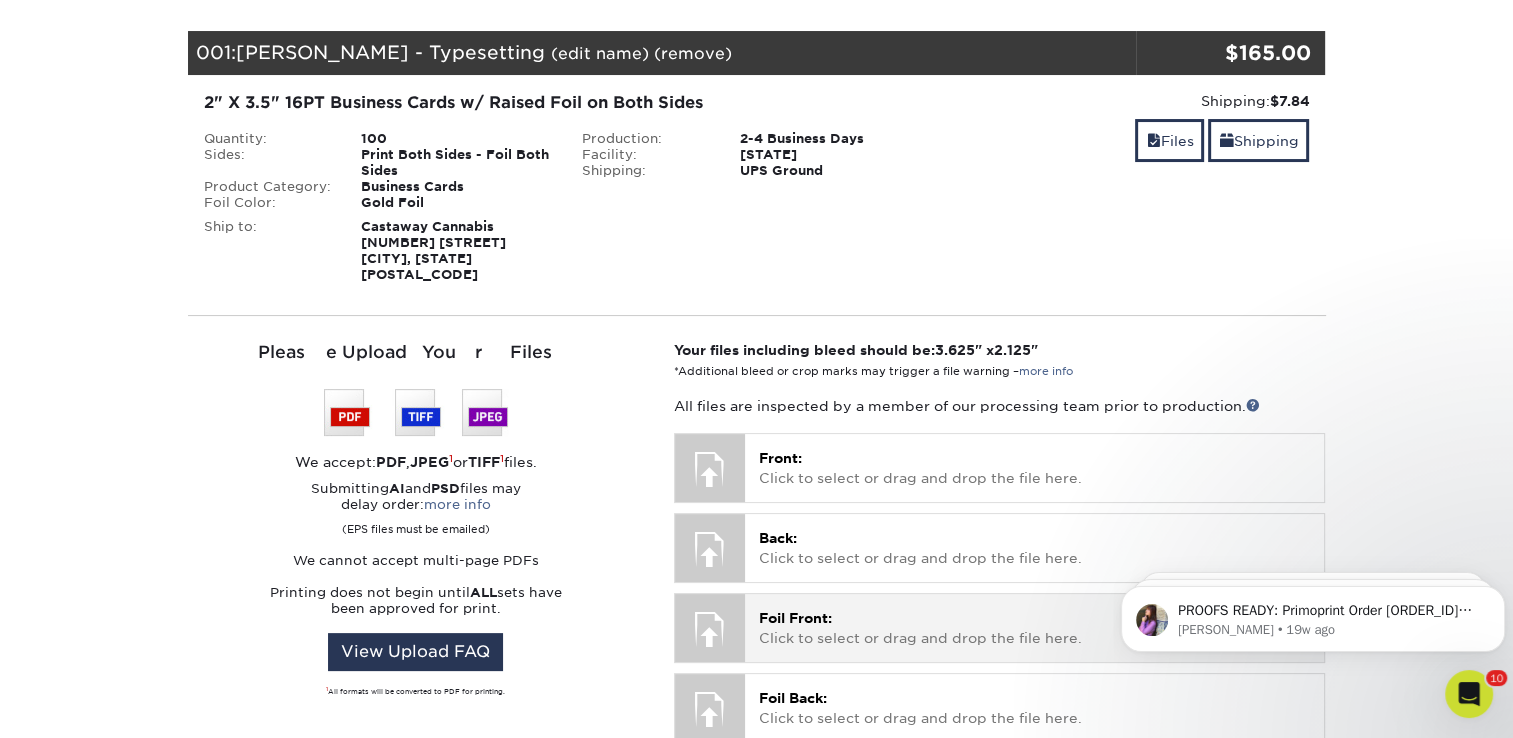 click at bounding box center (710, 629) 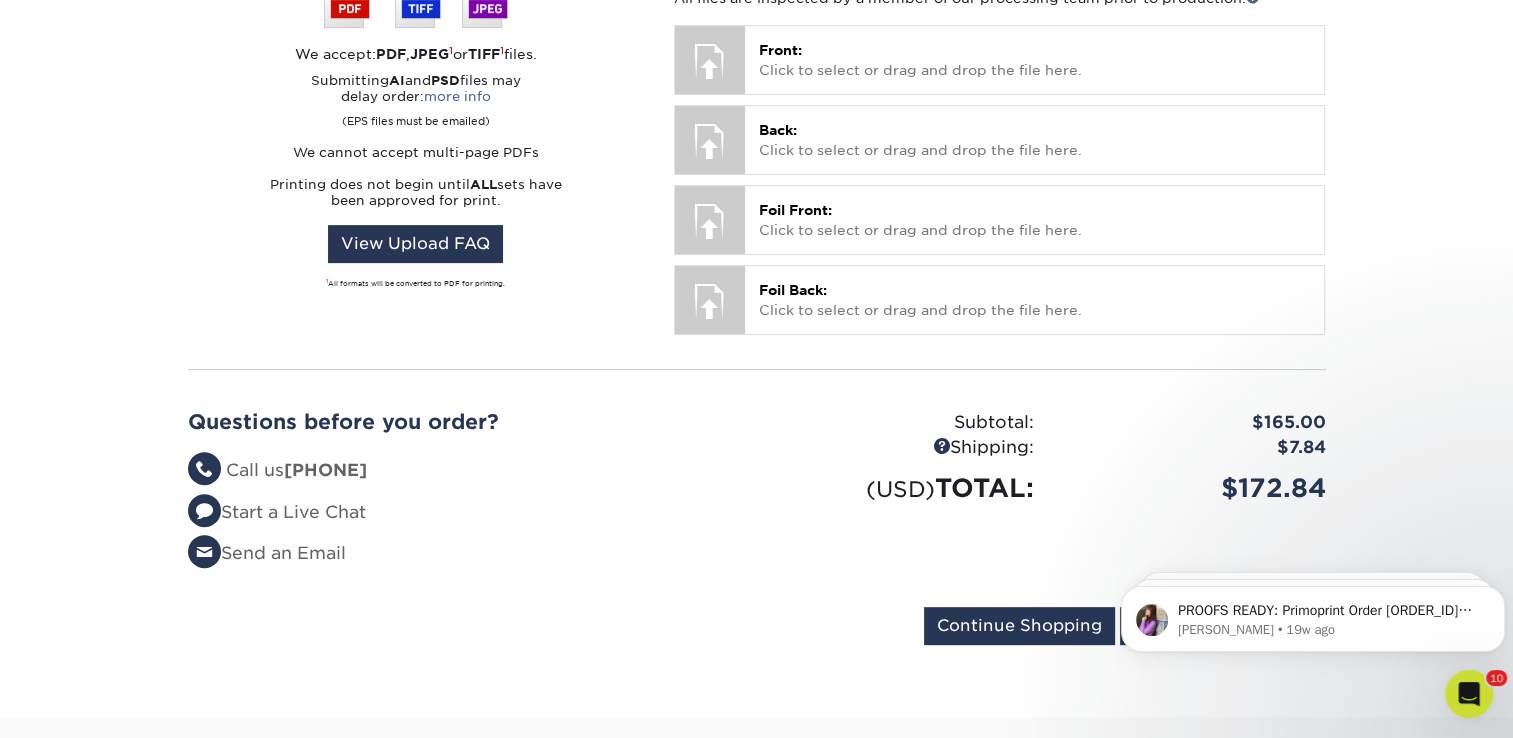 scroll, scrollTop: 768, scrollLeft: 0, axis: vertical 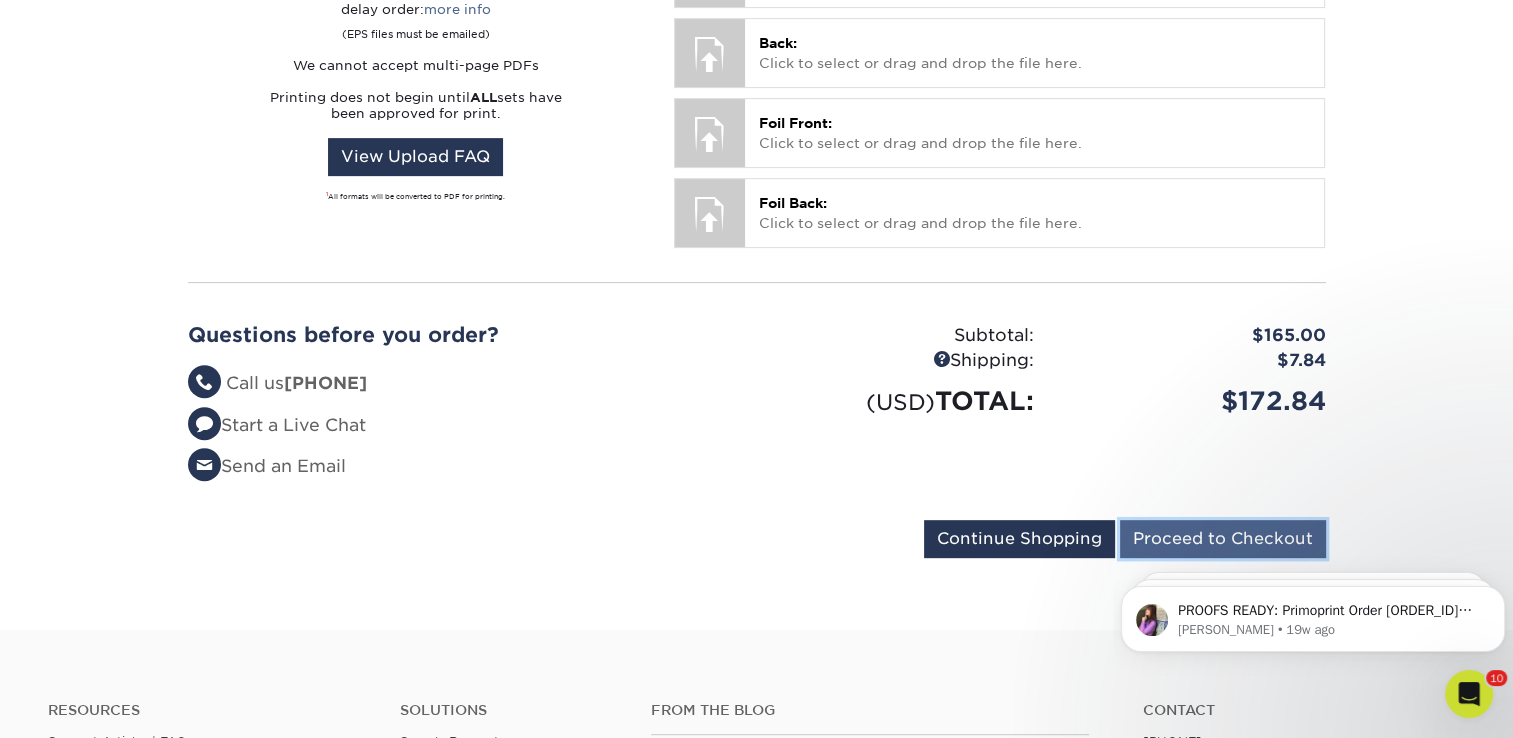 click on "Proceed to Checkout" at bounding box center (1223, 539) 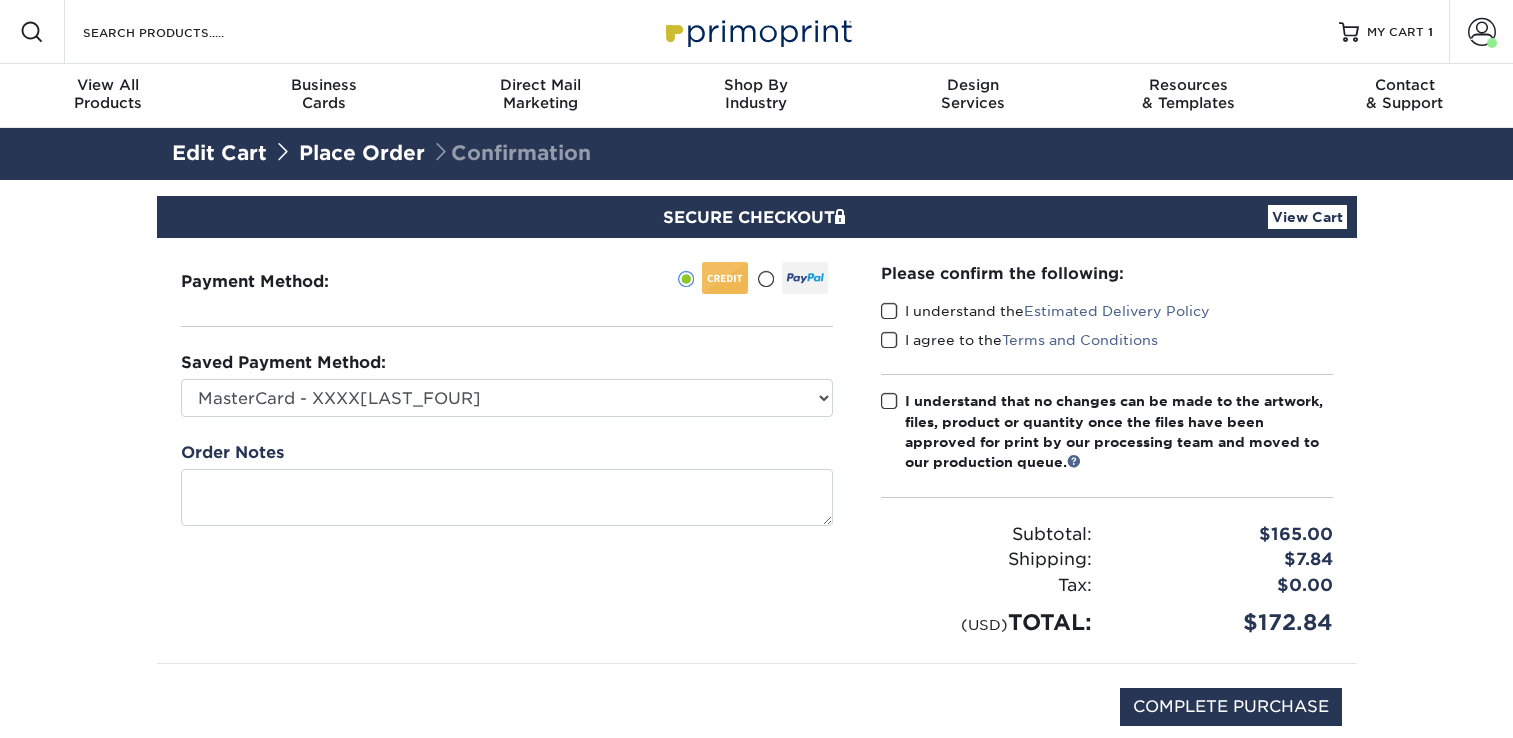 scroll, scrollTop: 0, scrollLeft: 0, axis: both 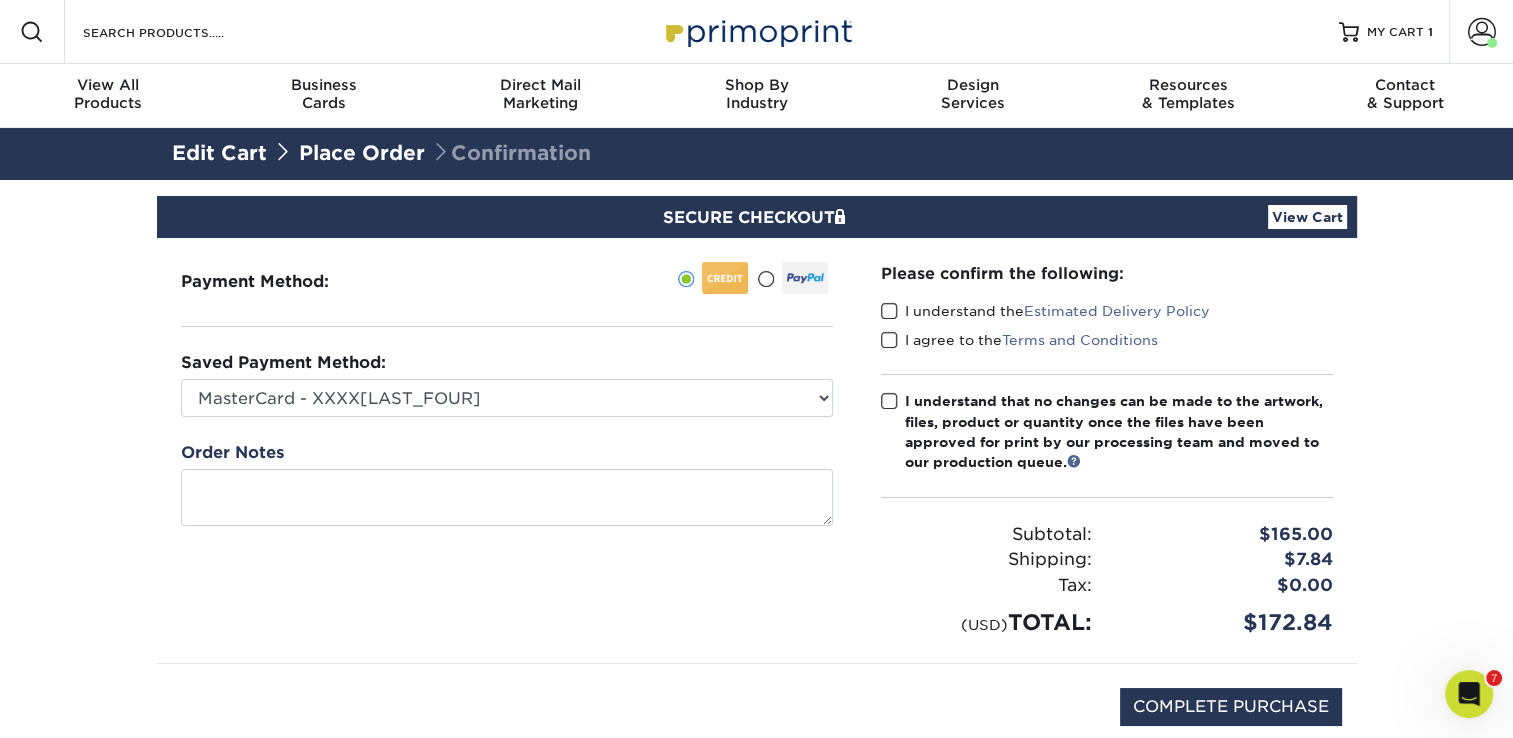 click at bounding box center [889, 311] 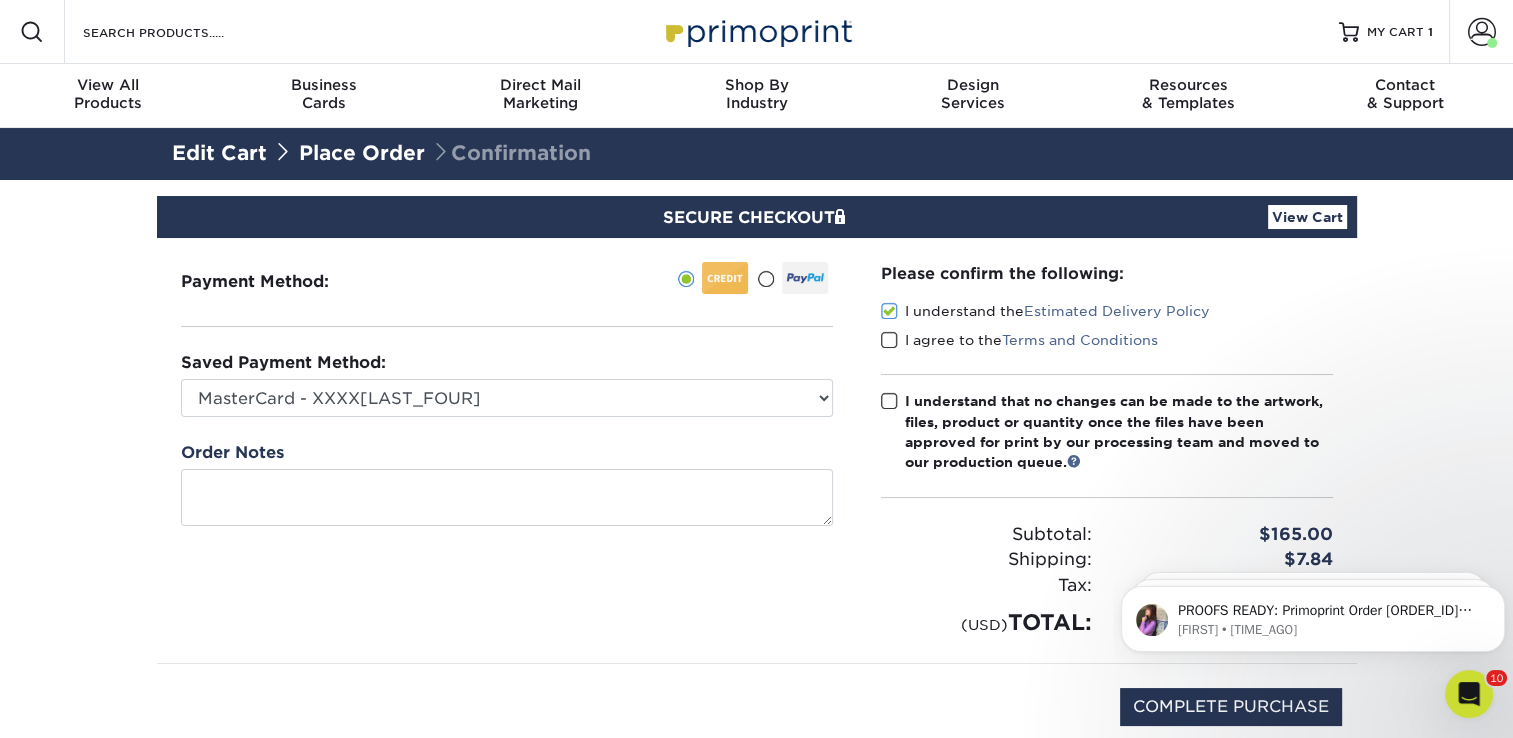 scroll, scrollTop: 0, scrollLeft: 0, axis: both 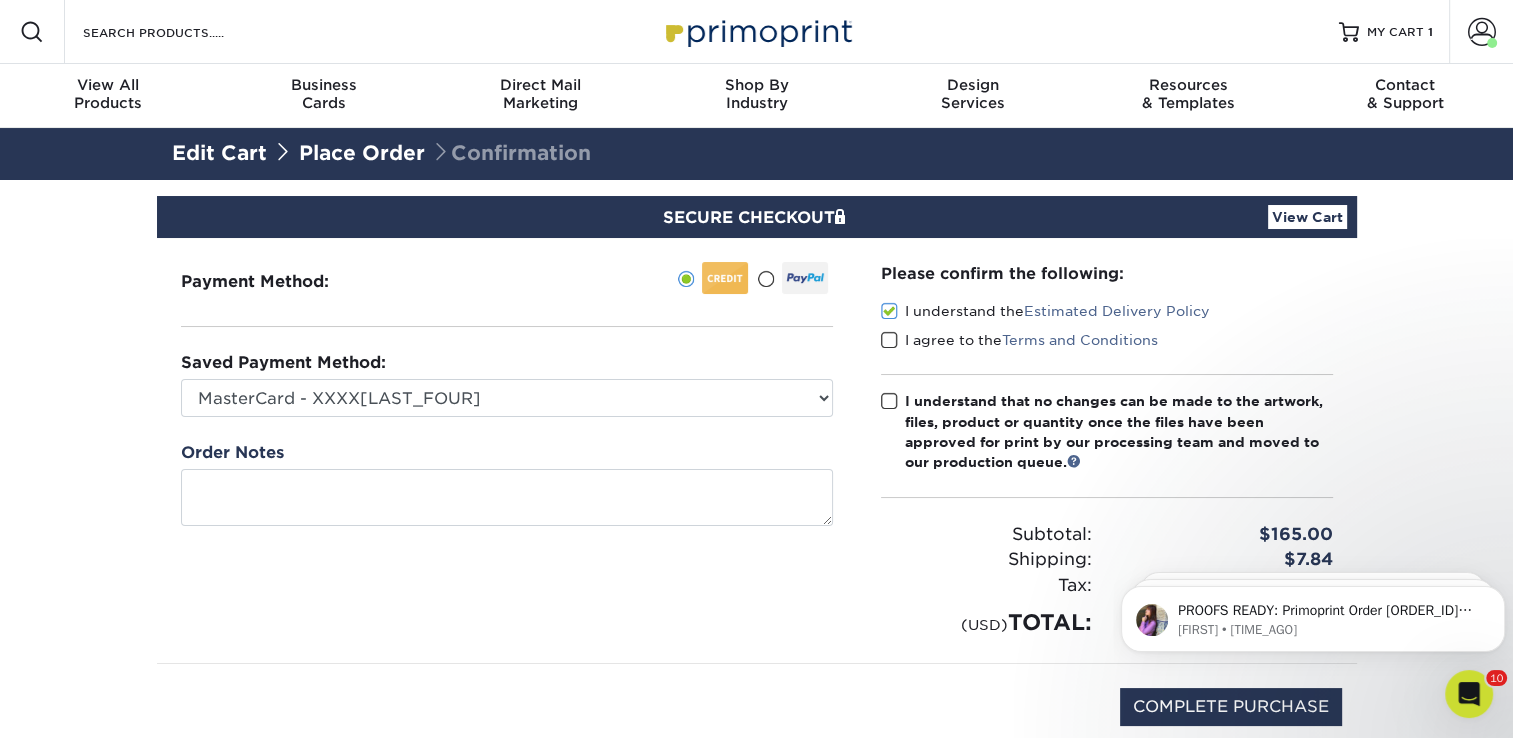 click at bounding box center (889, 340) 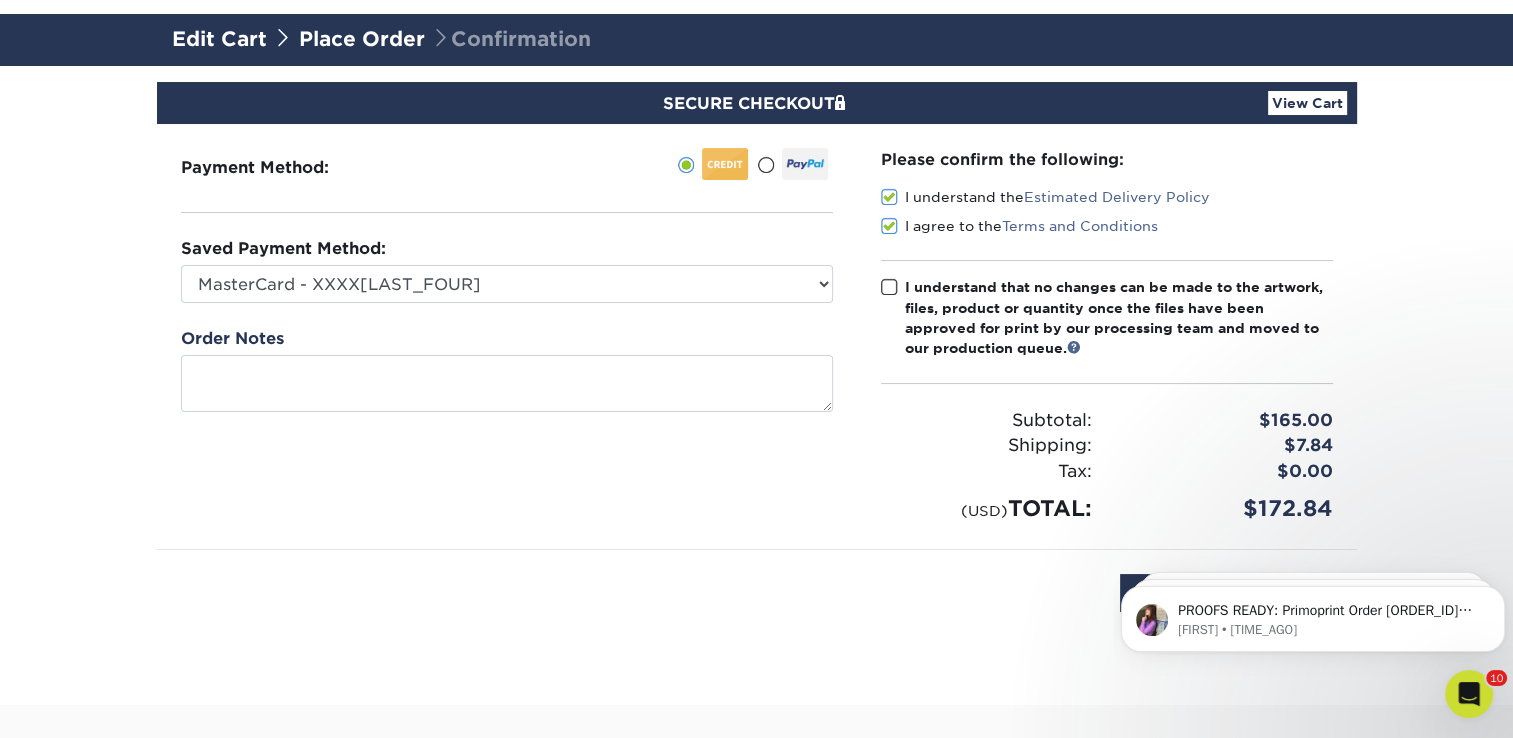 scroll, scrollTop: 261, scrollLeft: 0, axis: vertical 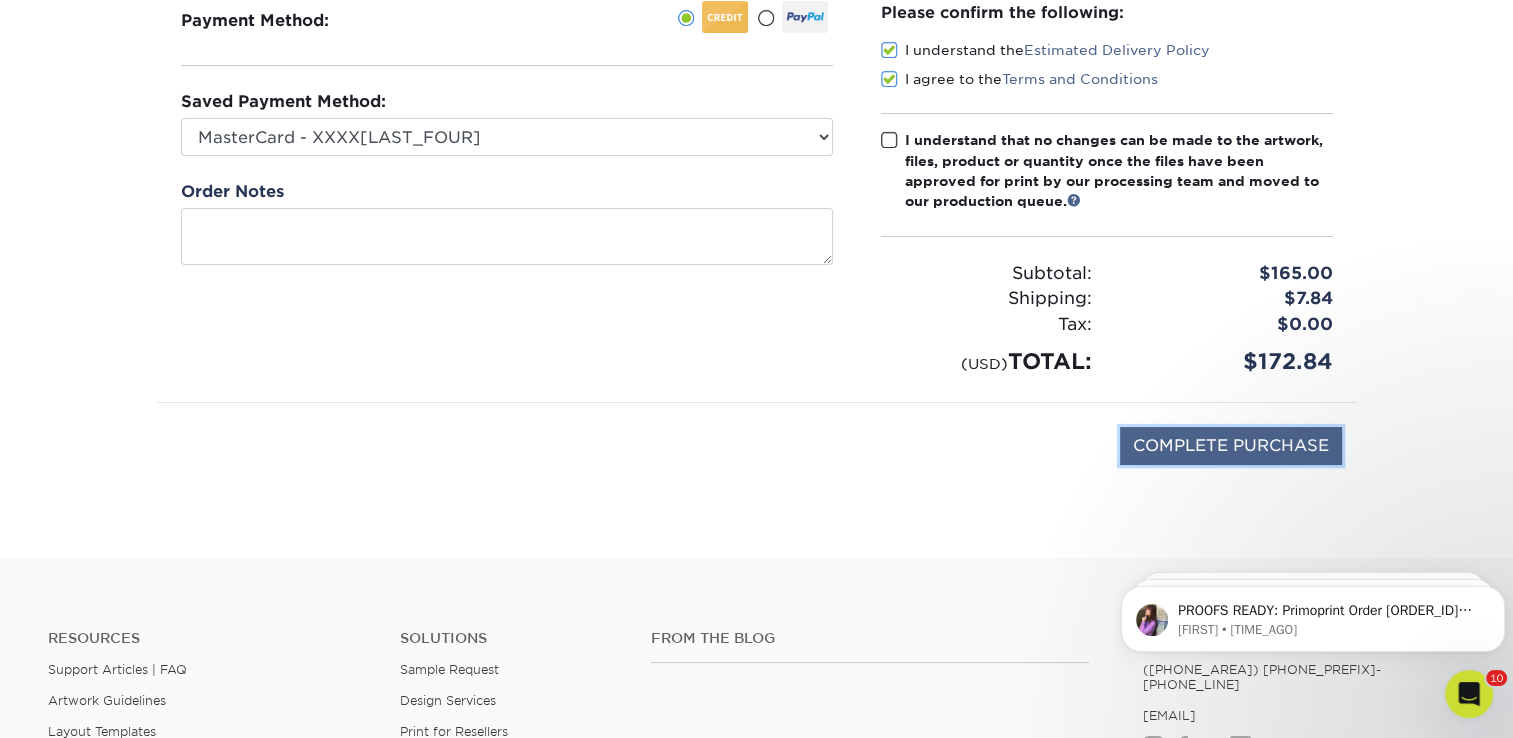 click on "COMPLETE PURCHASE" at bounding box center (1231, 446) 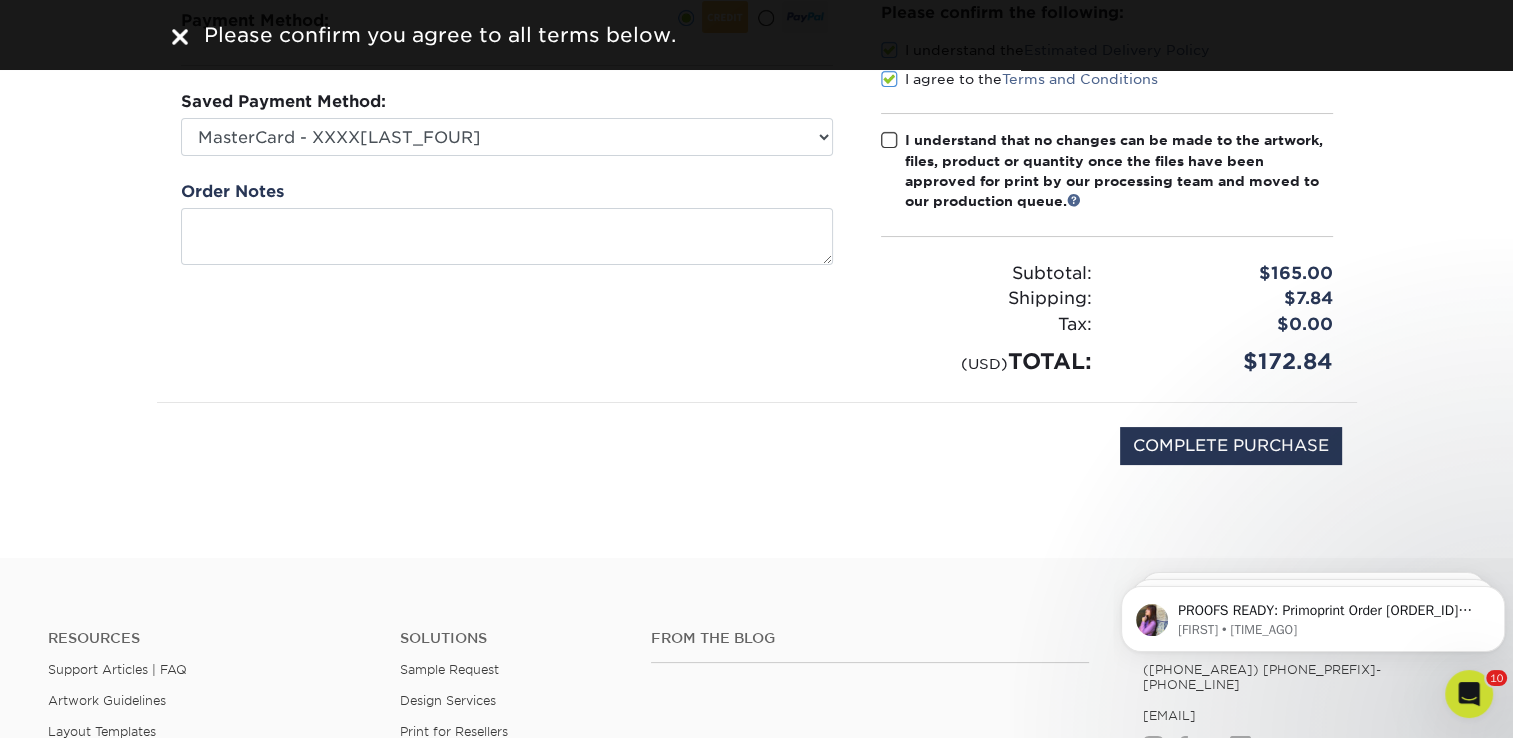 click at bounding box center (889, 140) 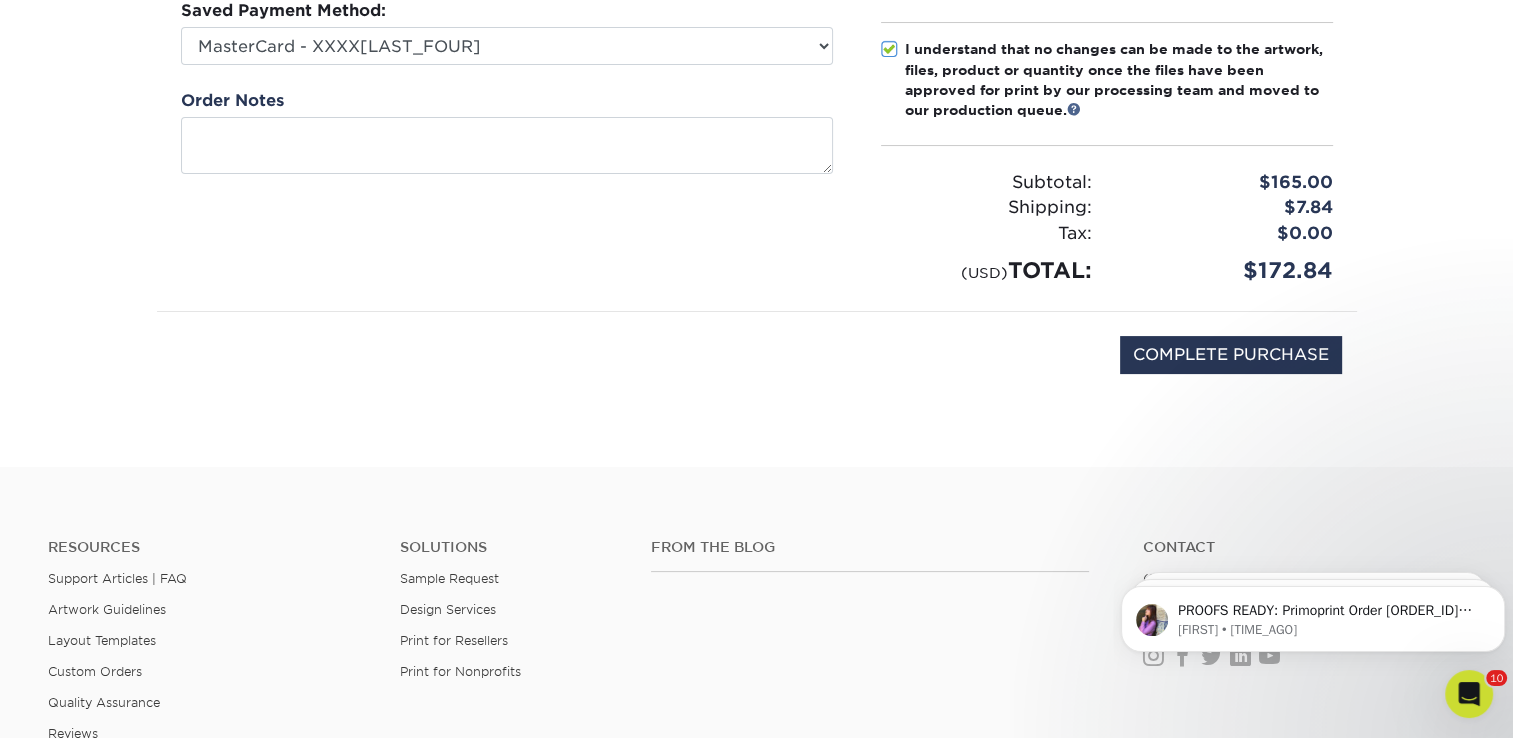 scroll, scrollTop: 0, scrollLeft: 0, axis: both 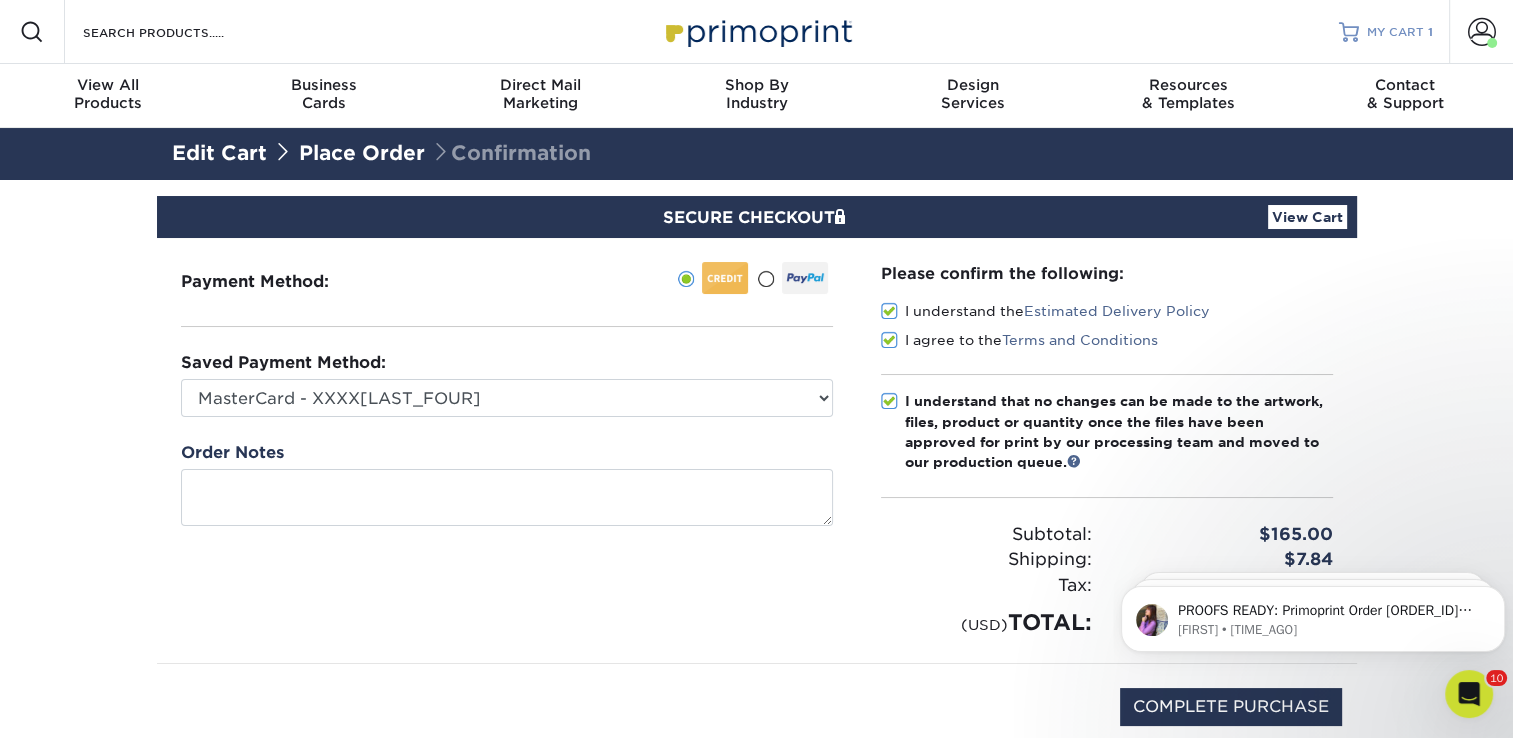 click on "MY CART" at bounding box center (1395, 32) 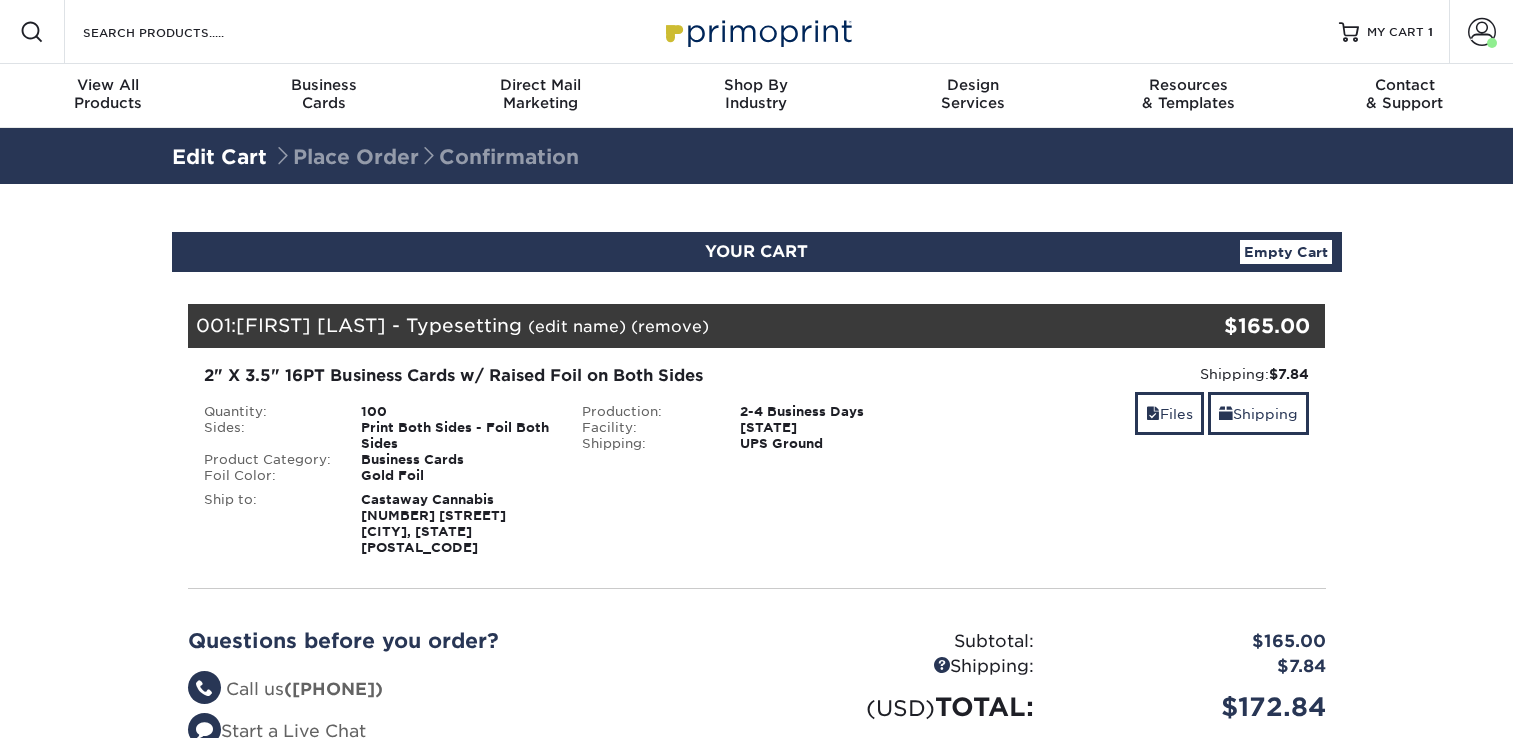 scroll, scrollTop: 0, scrollLeft: 0, axis: both 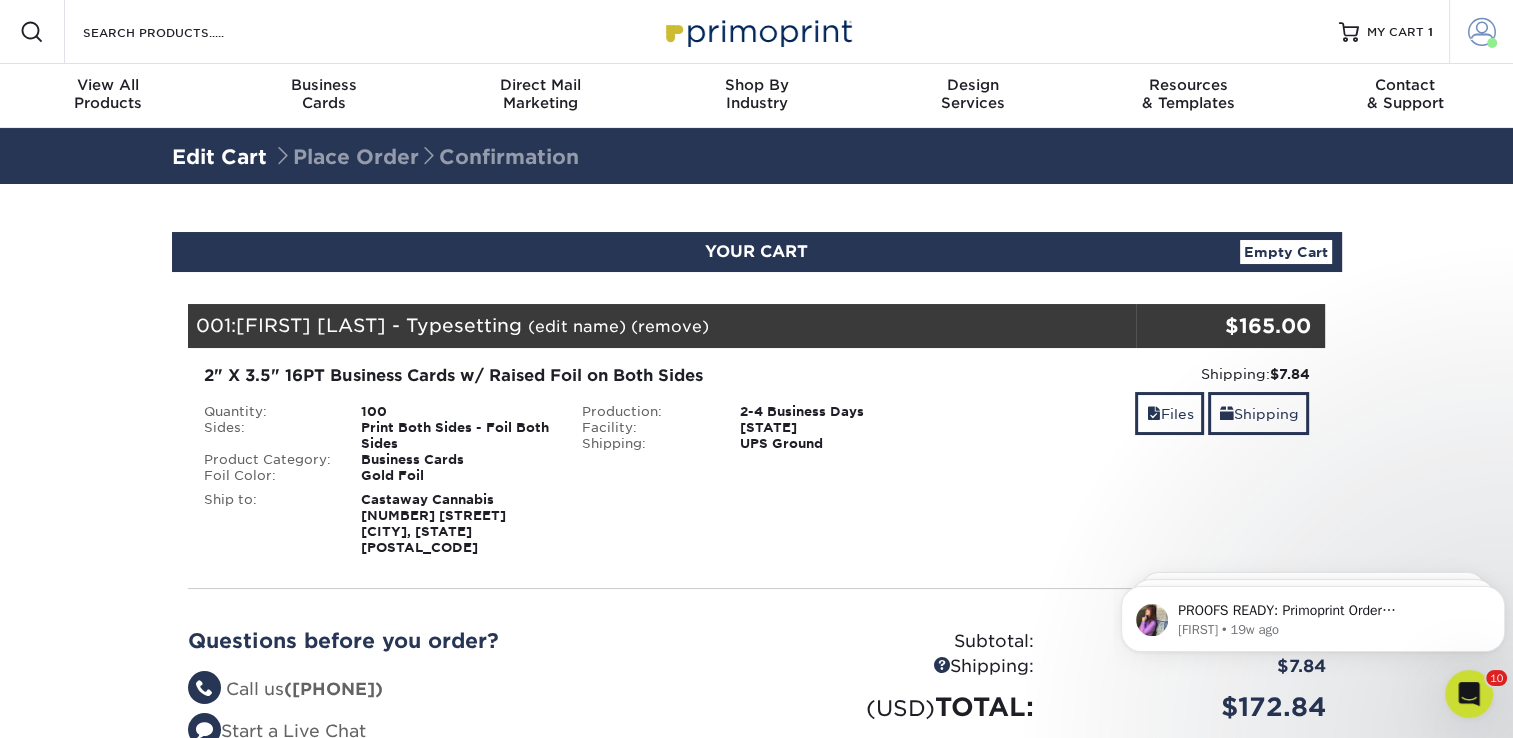 click at bounding box center [1482, 32] 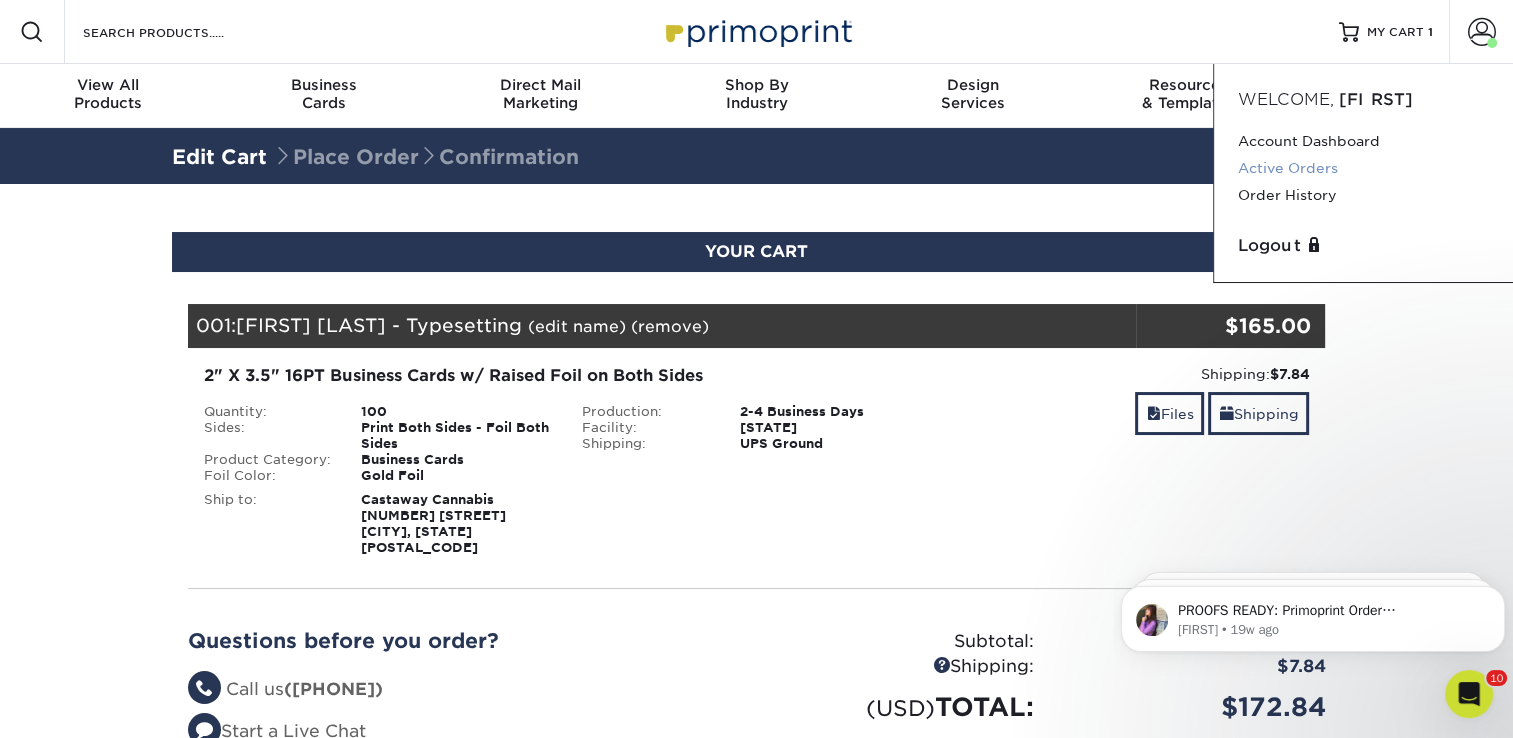 click on "Active Orders" at bounding box center (1363, 168) 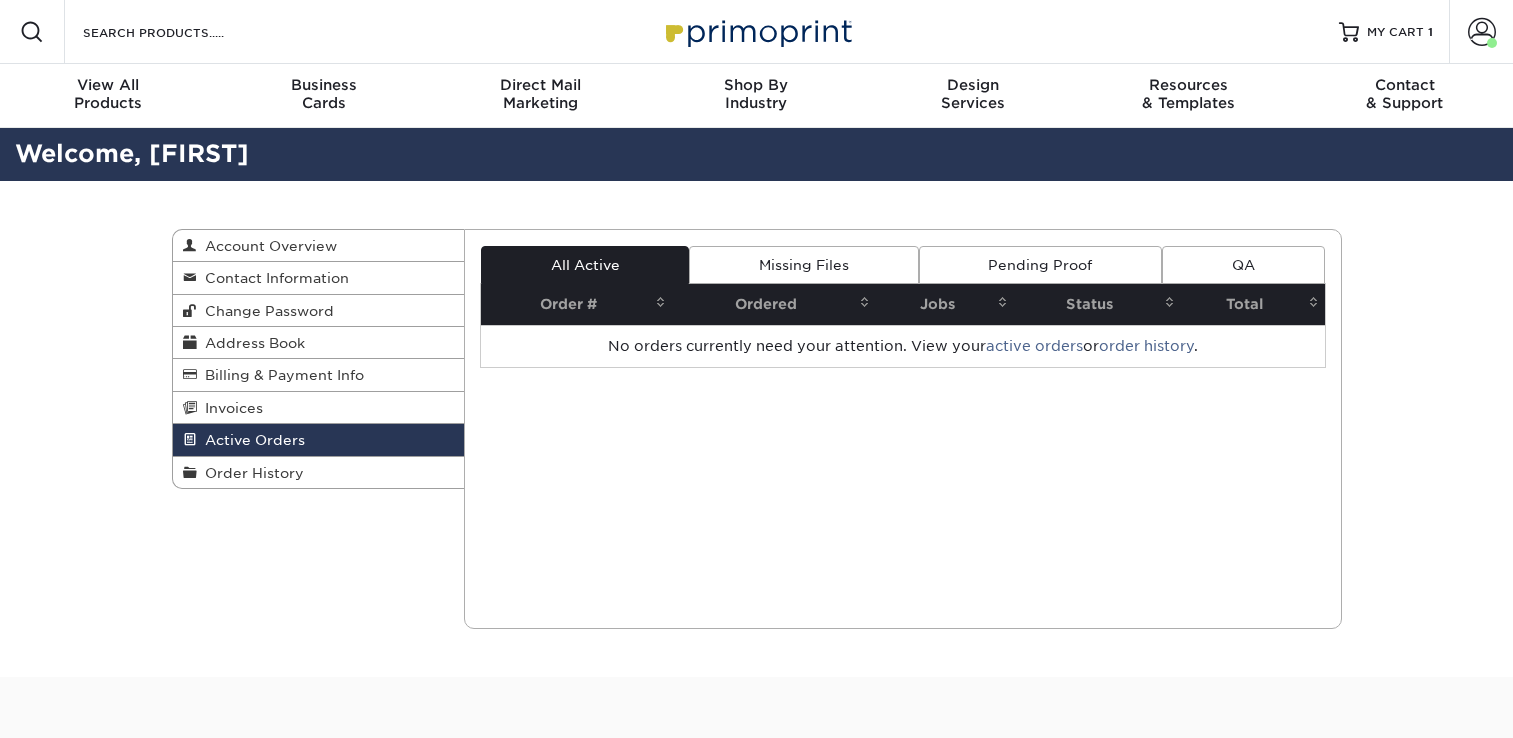scroll, scrollTop: 0, scrollLeft: 0, axis: both 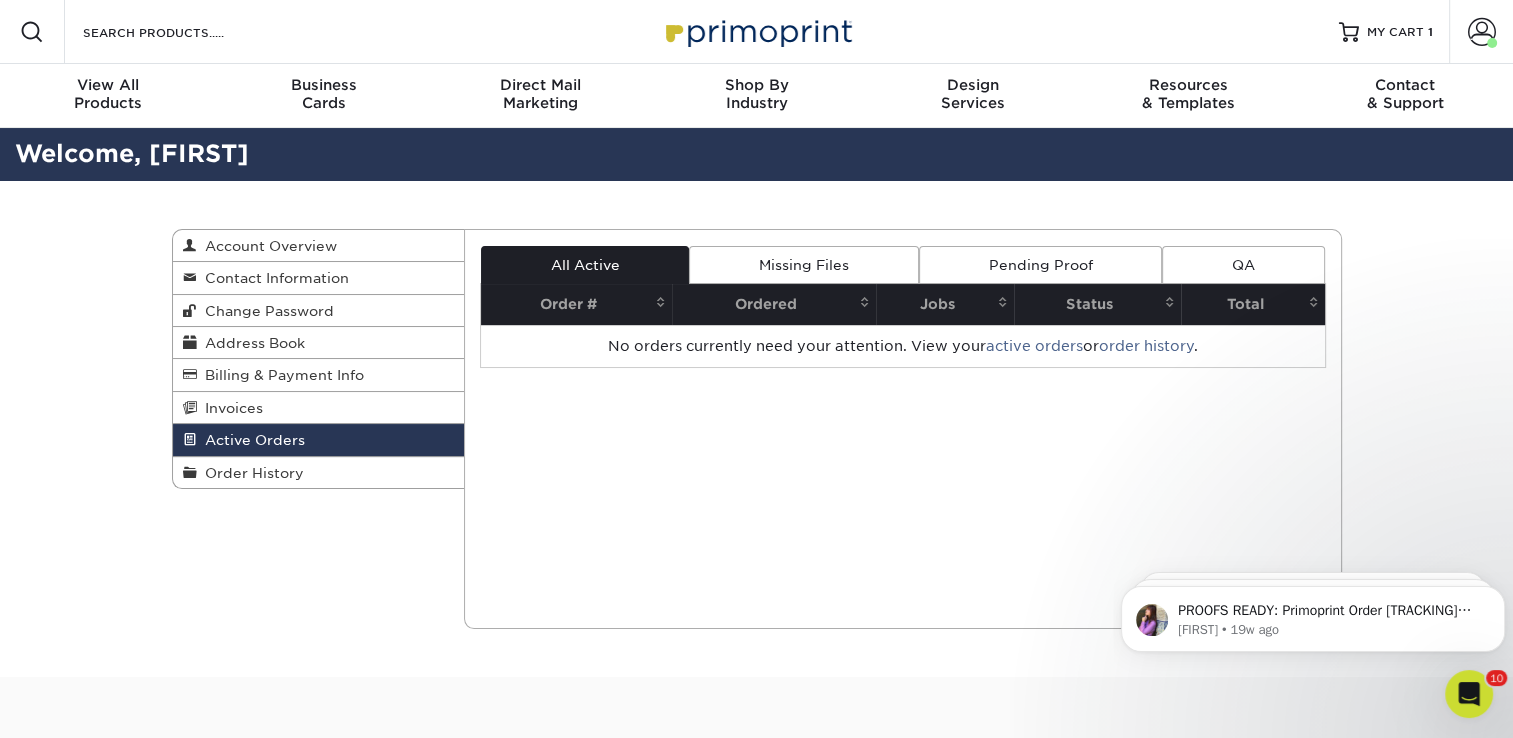 click on "Pending Proof" at bounding box center [1040, 265] 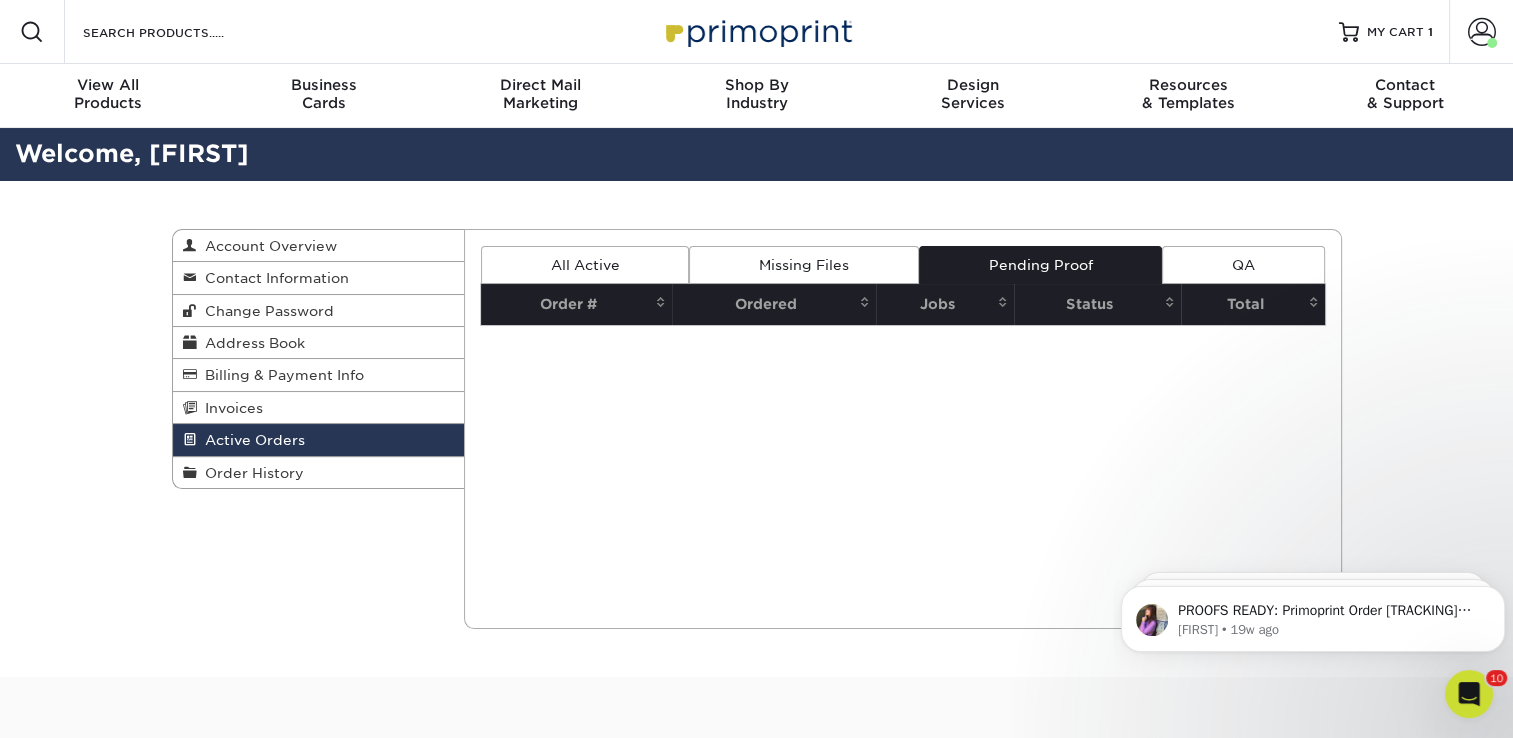 click on "Missing Files" at bounding box center (803, 265) 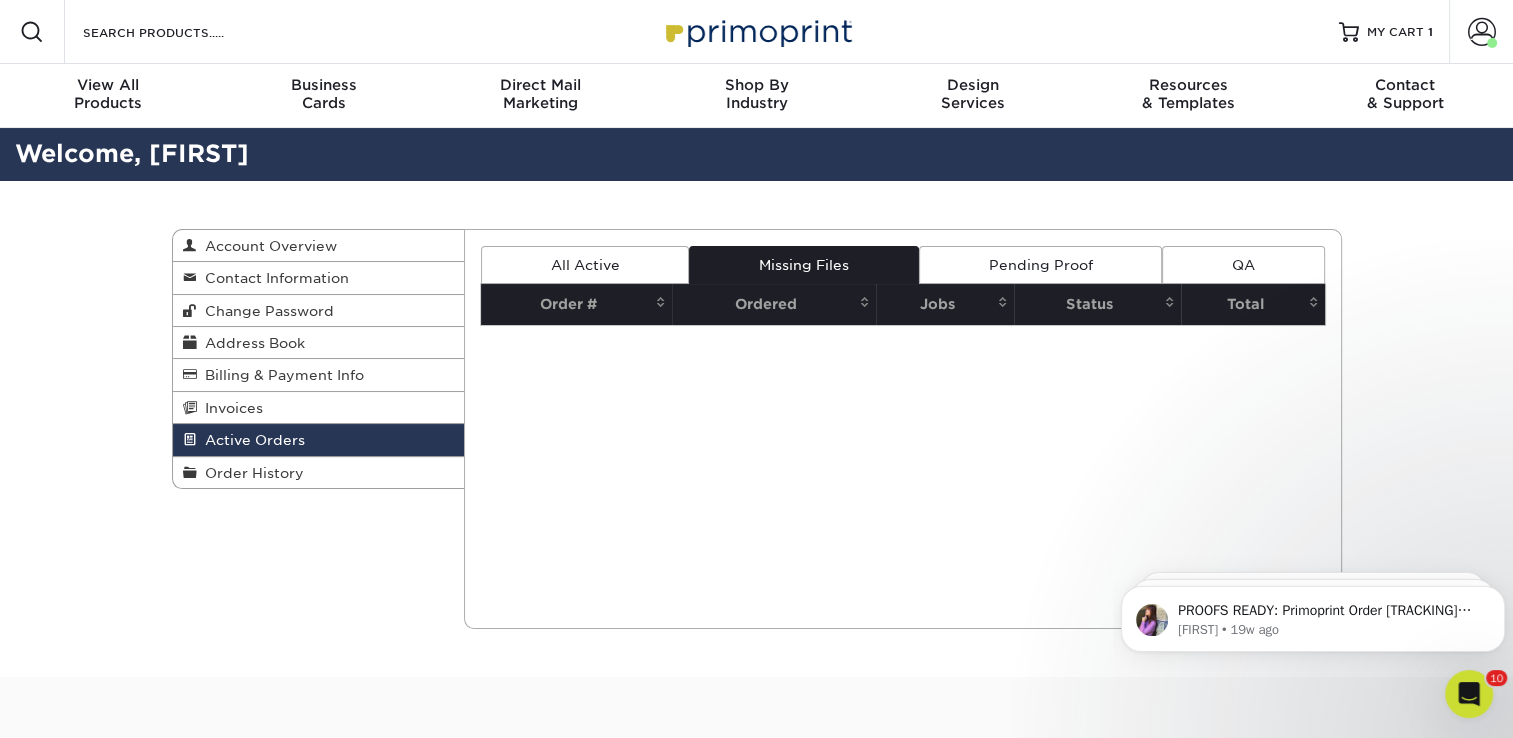 click on "All Active" at bounding box center [585, 265] 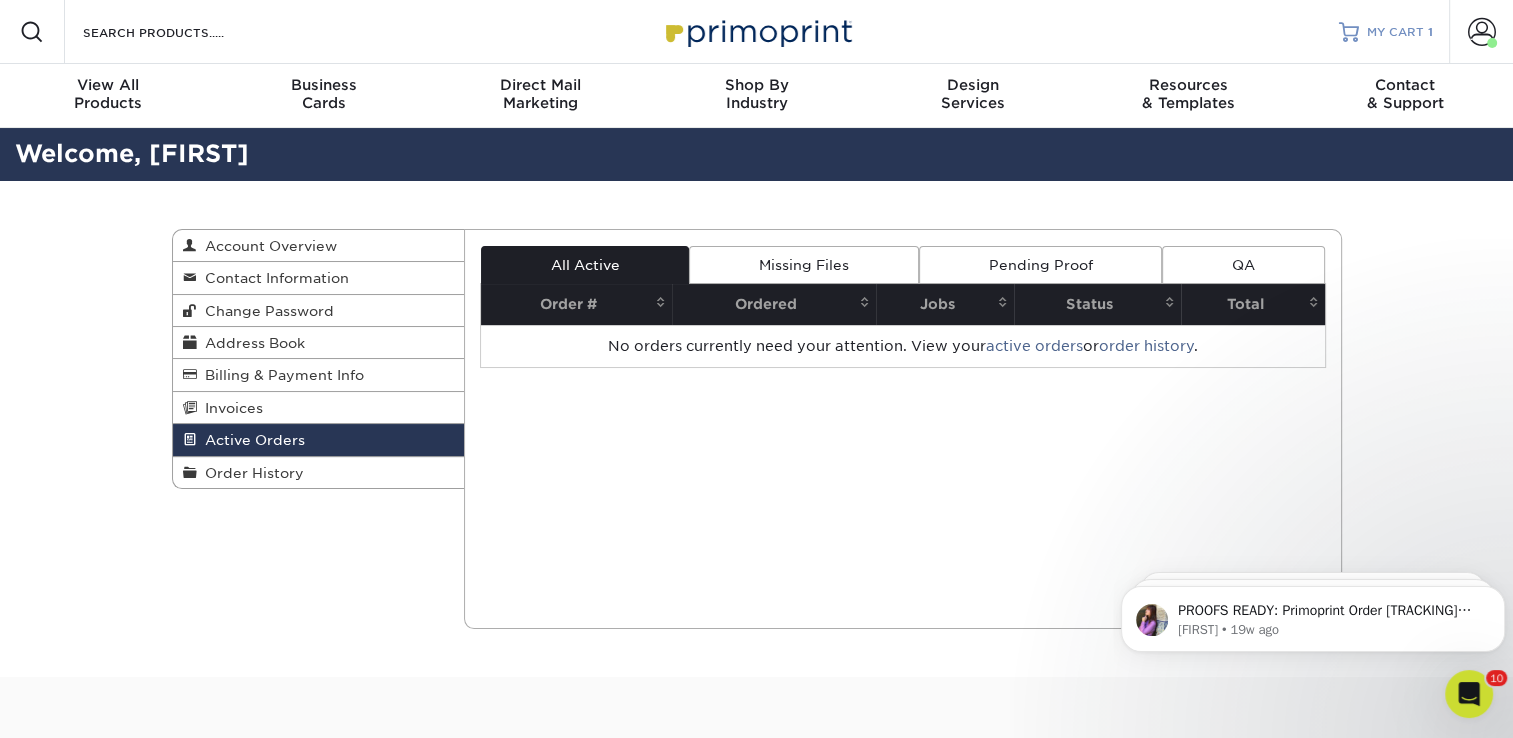 click on "MY CART" at bounding box center [1395, 32] 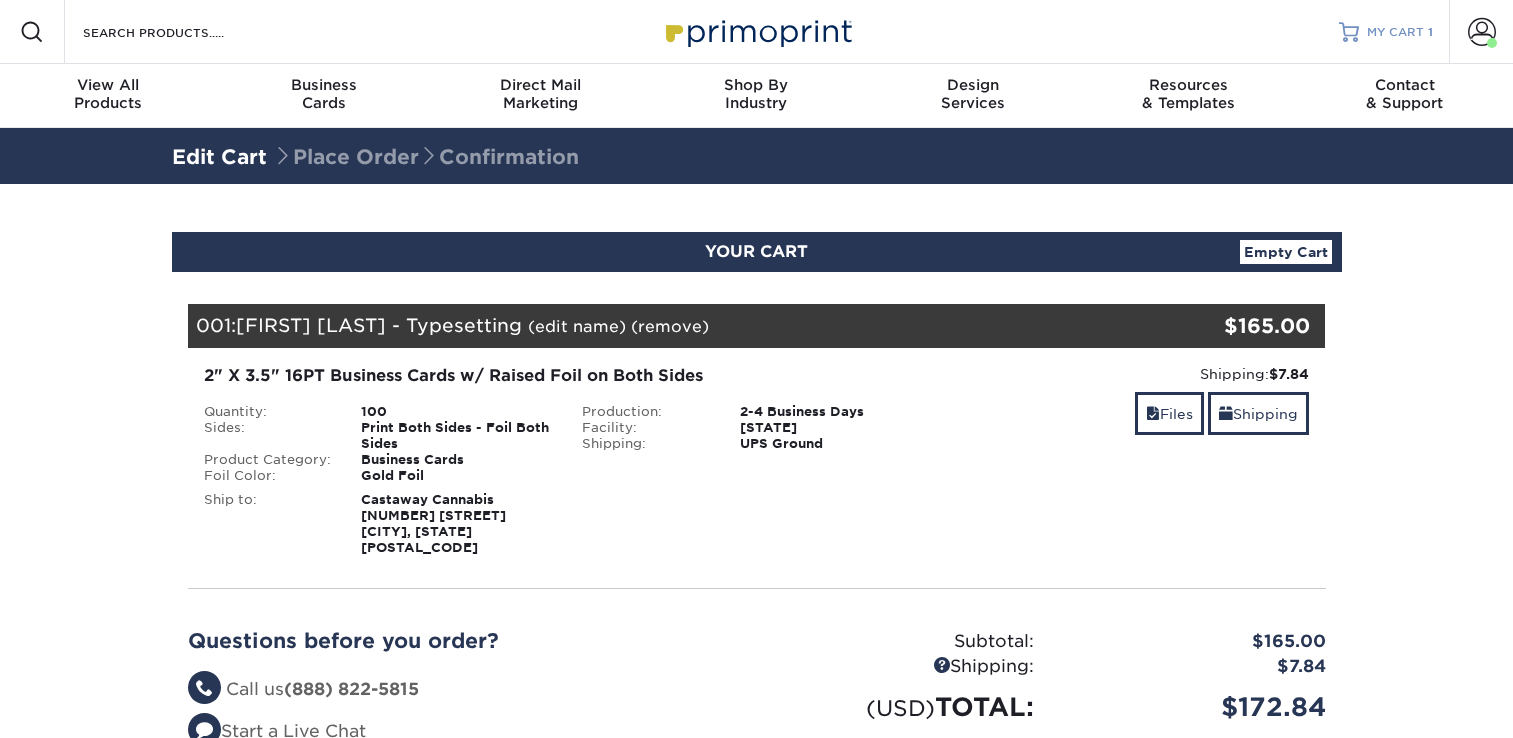 scroll, scrollTop: 0, scrollLeft: 0, axis: both 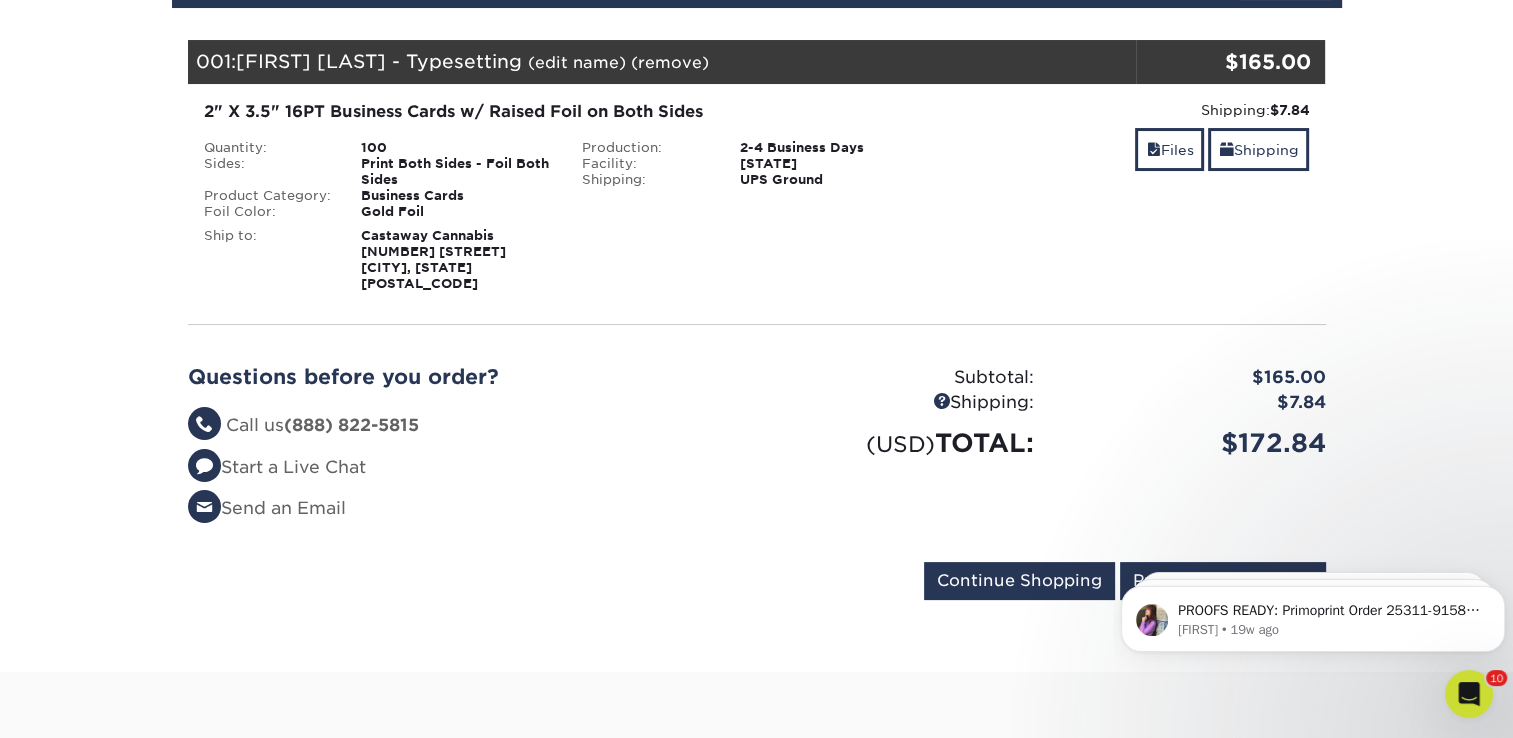 click on "PROOFS READY: Primoprint Order 25311-91586-95677  Thank you for placing your print order with Primoprint. Unfortunately, we have not yet received your approval of the proofs for your order.   At your convenience, please return to www.primoprint.com and log into your account. From there, go to Account &gt; Active Orders &gt; Pending Proofs. You may then review your proofs and either approve or reject each one.   Once approved, the order will be submitted to production shortly. Please let us know if you have any questions or concerns regarding your proofs or your order. You will receive a copy of this message by email Erica • 19w ago Erica • 19w ago Erica • 19w ago" at bounding box center [1313, 614] 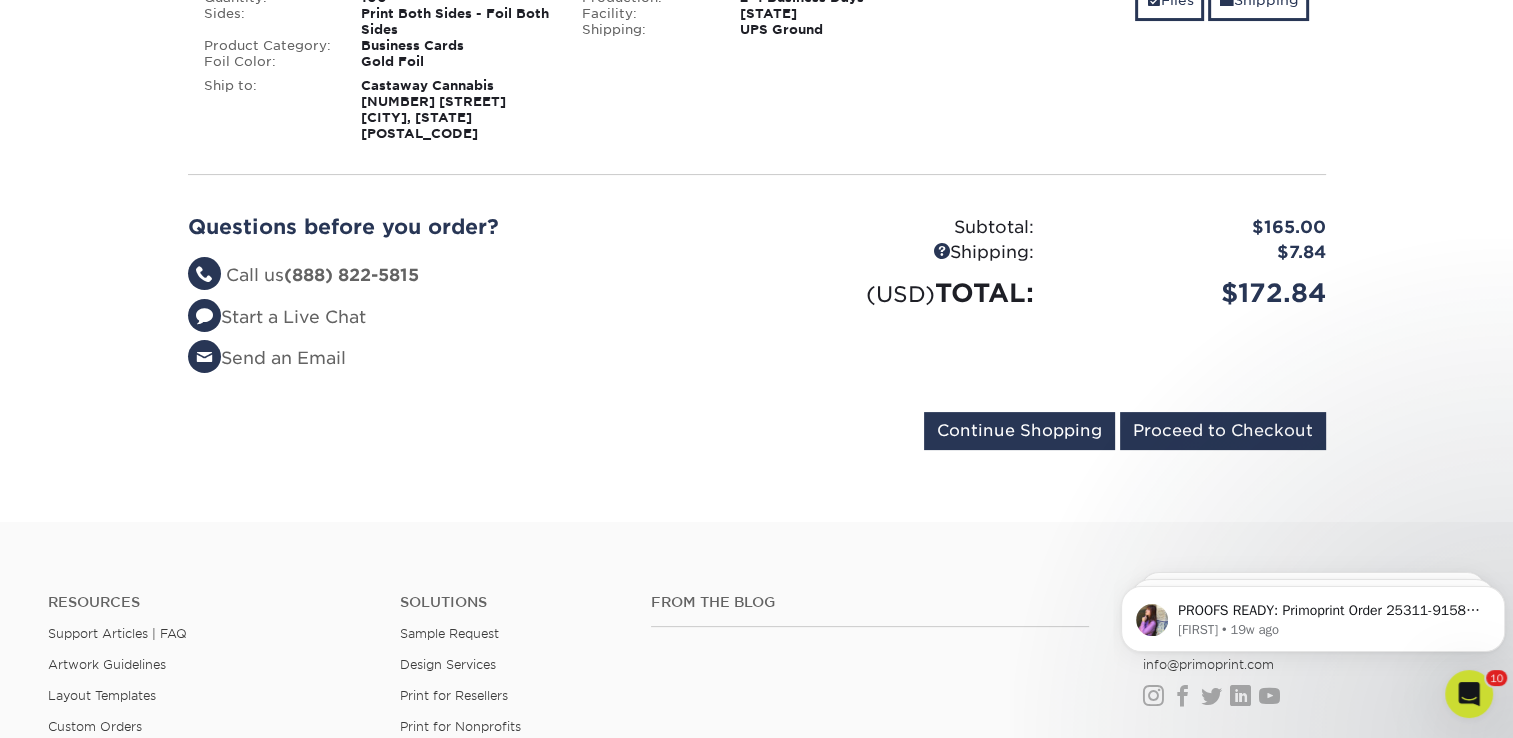 scroll, scrollTop: 425, scrollLeft: 0, axis: vertical 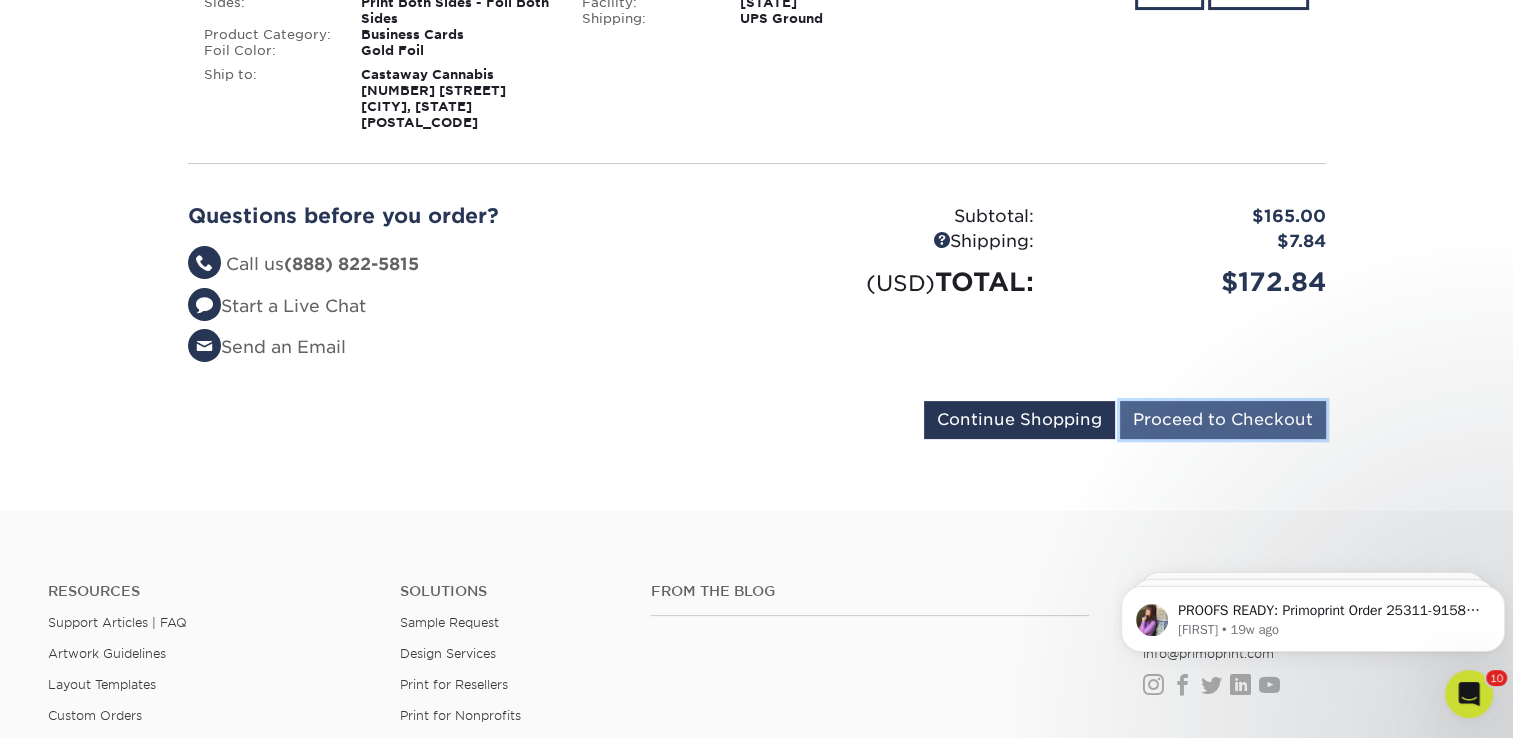 click on "Proceed to Checkout" at bounding box center (1223, 420) 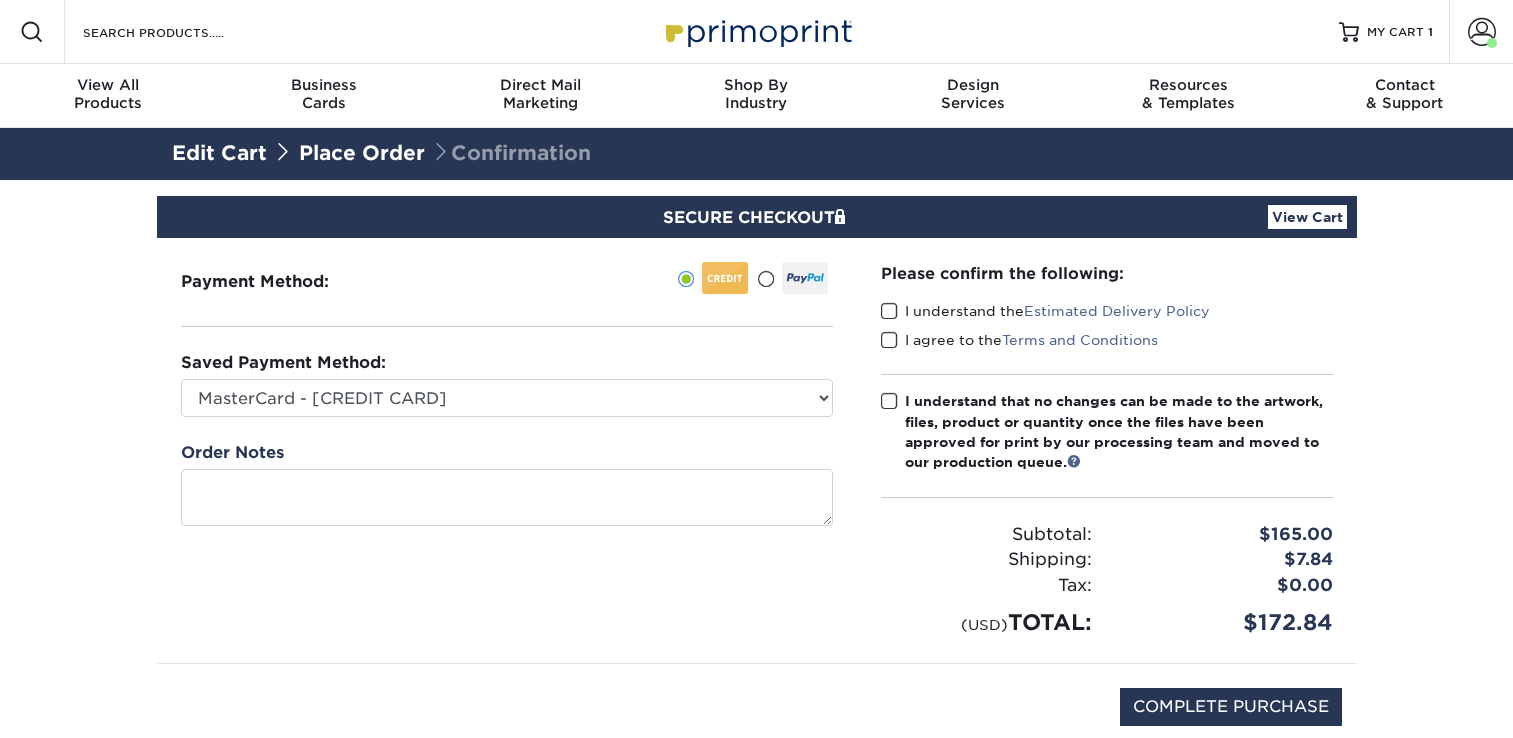 scroll, scrollTop: 0, scrollLeft: 0, axis: both 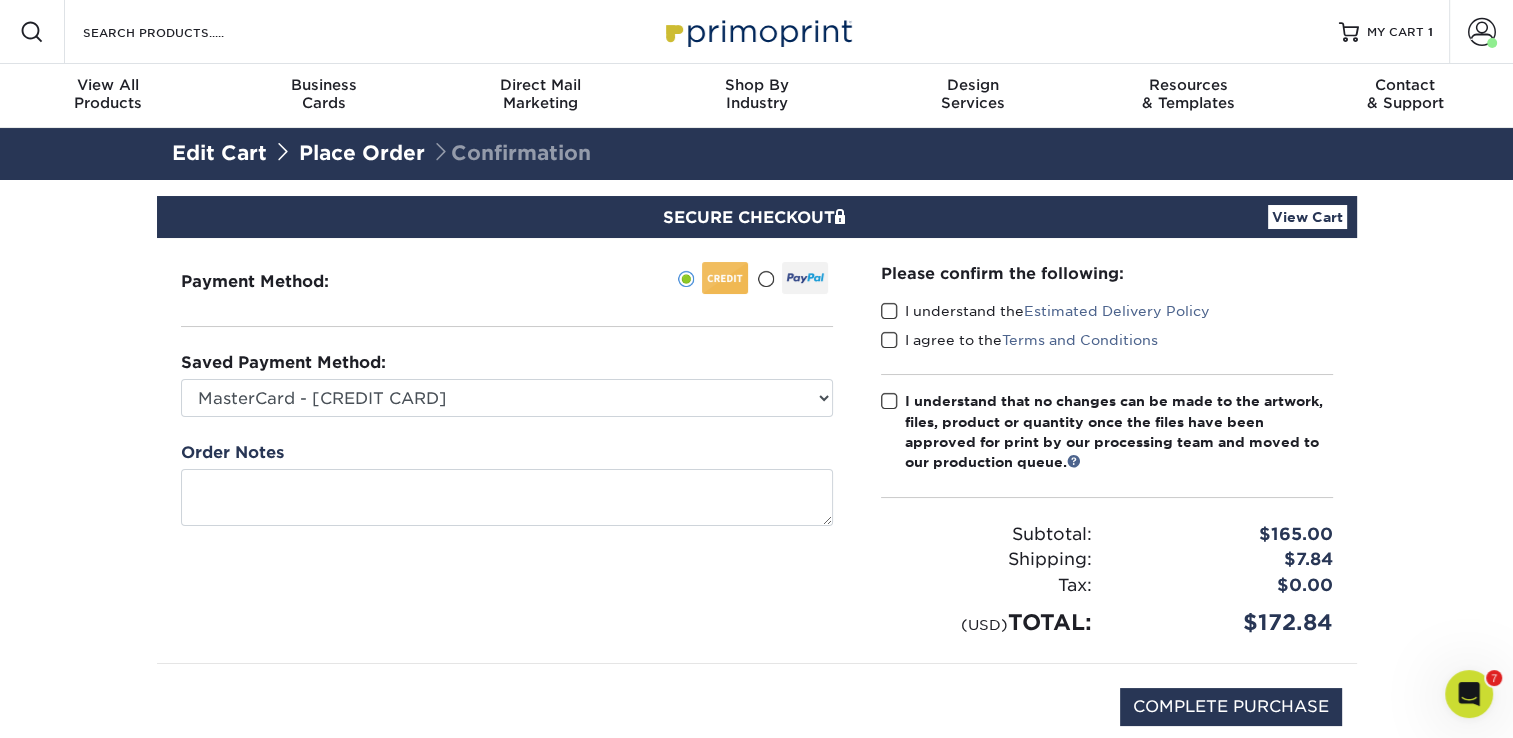 click at bounding box center (889, 311) 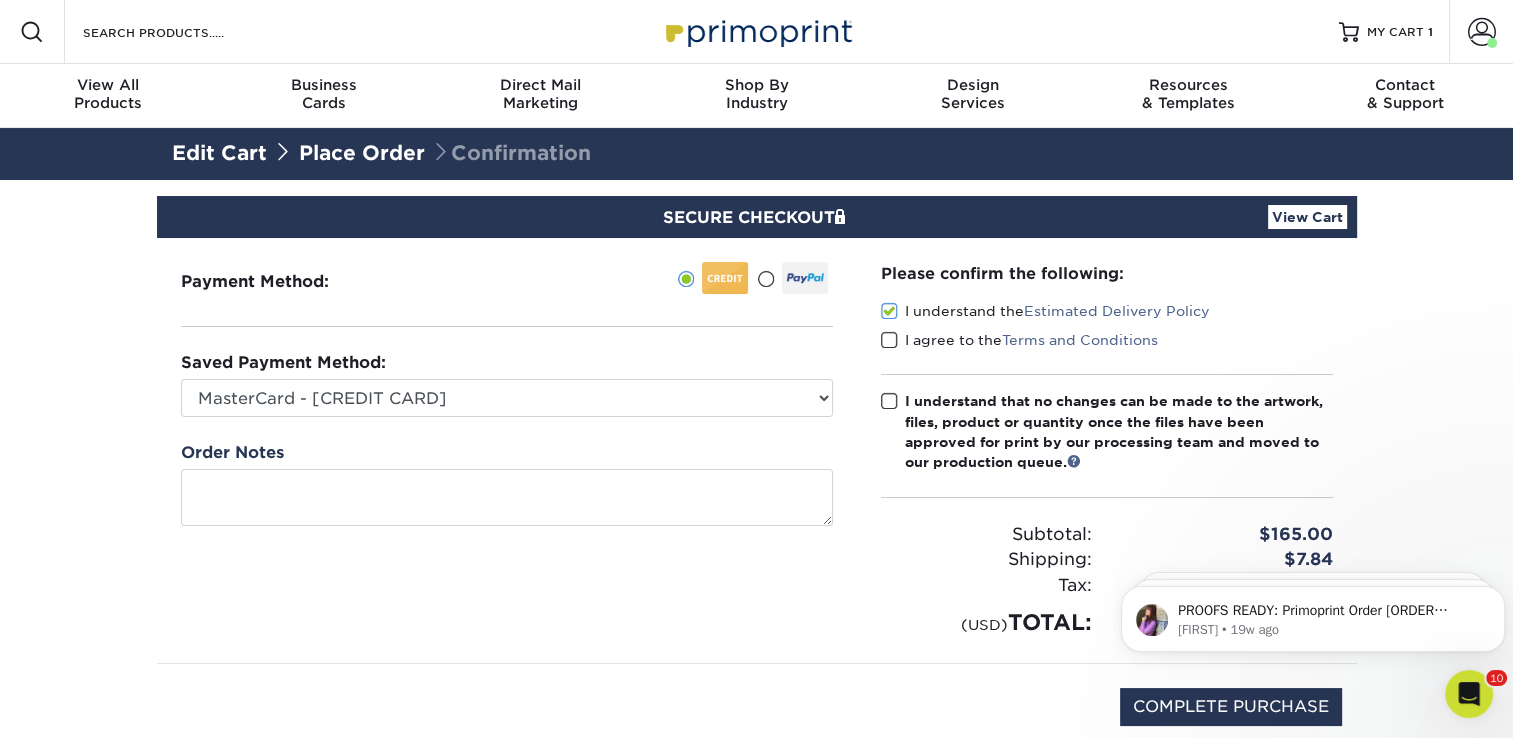 scroll, scrollTop: 0, scrollLeft: 0, axis: both 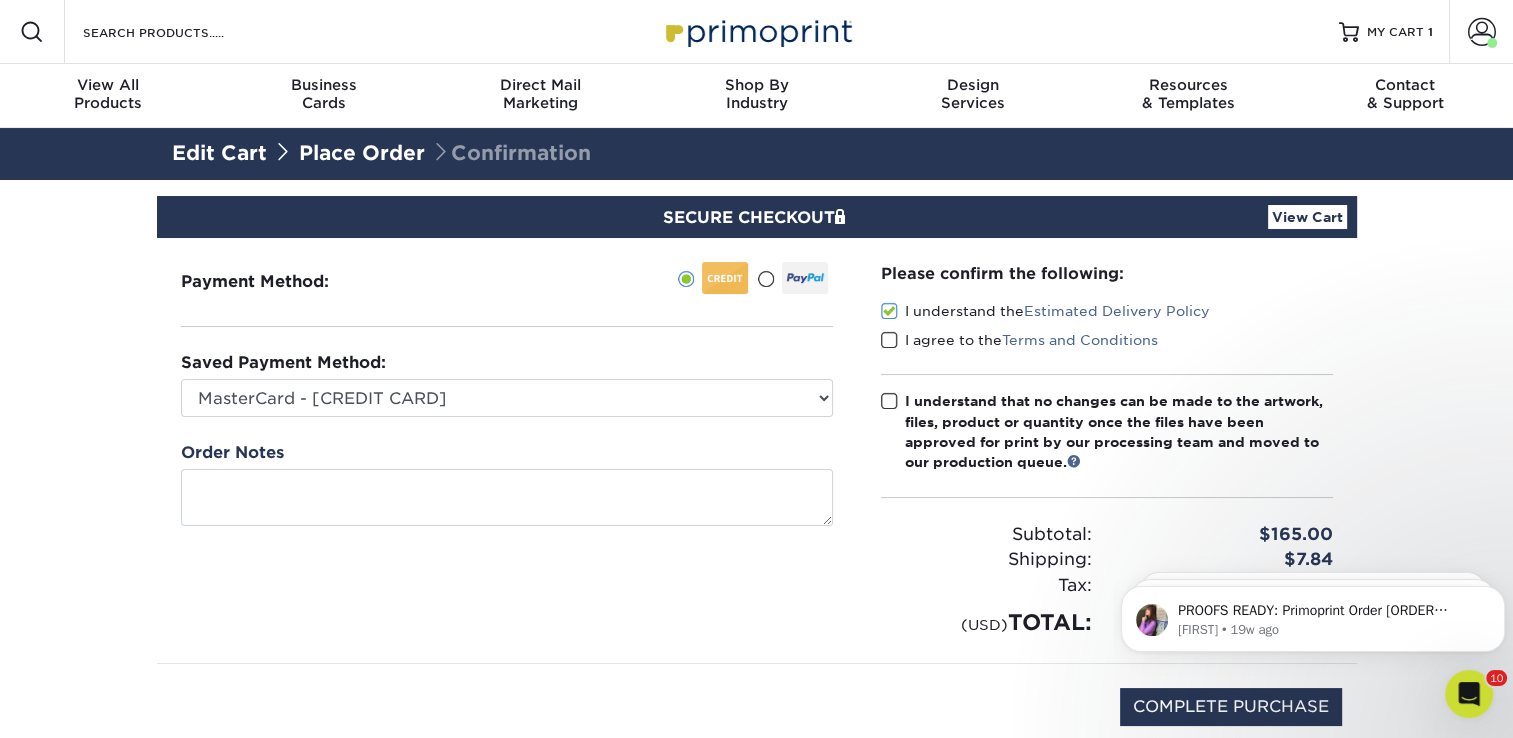 click at bounding box center (889, 340) 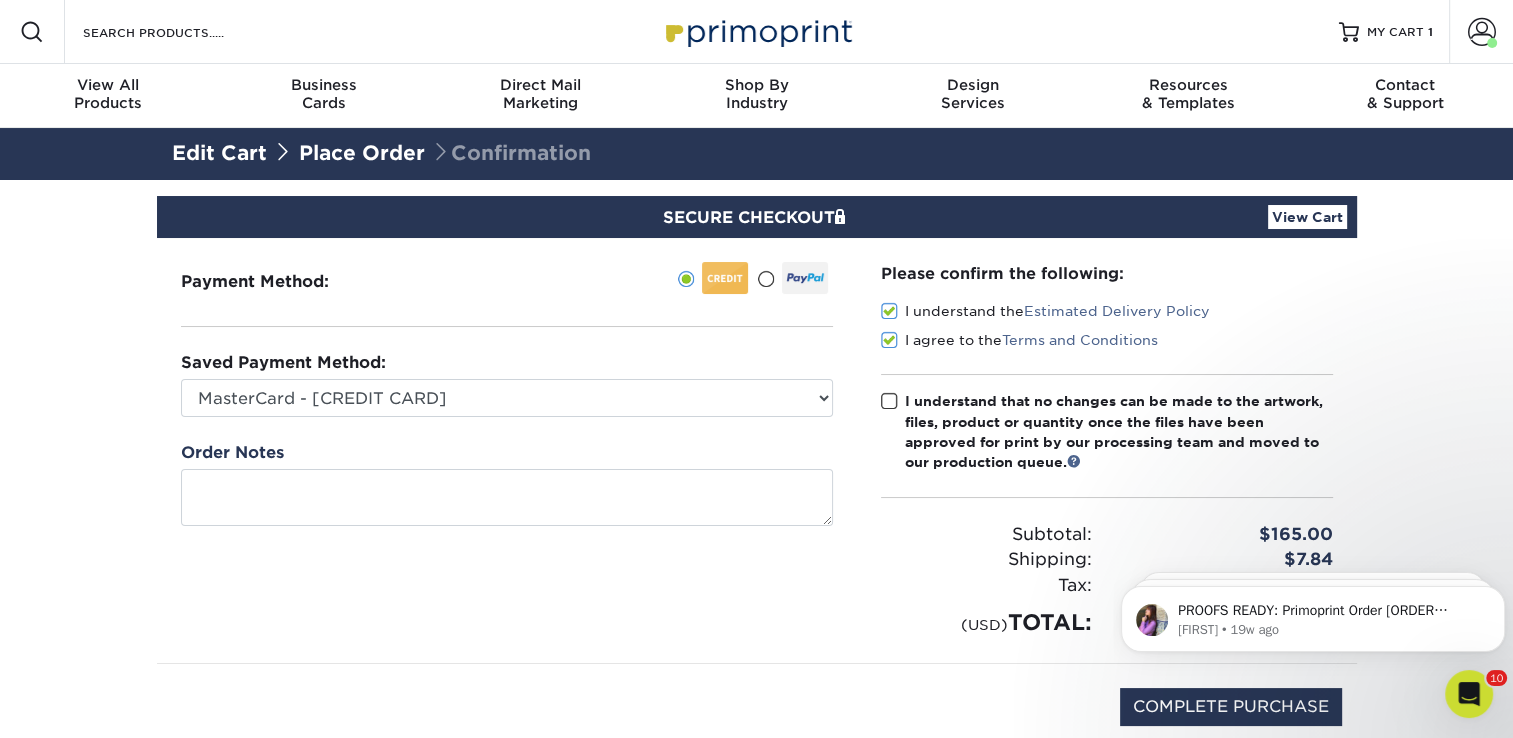 click at bounding box center [889, 401] 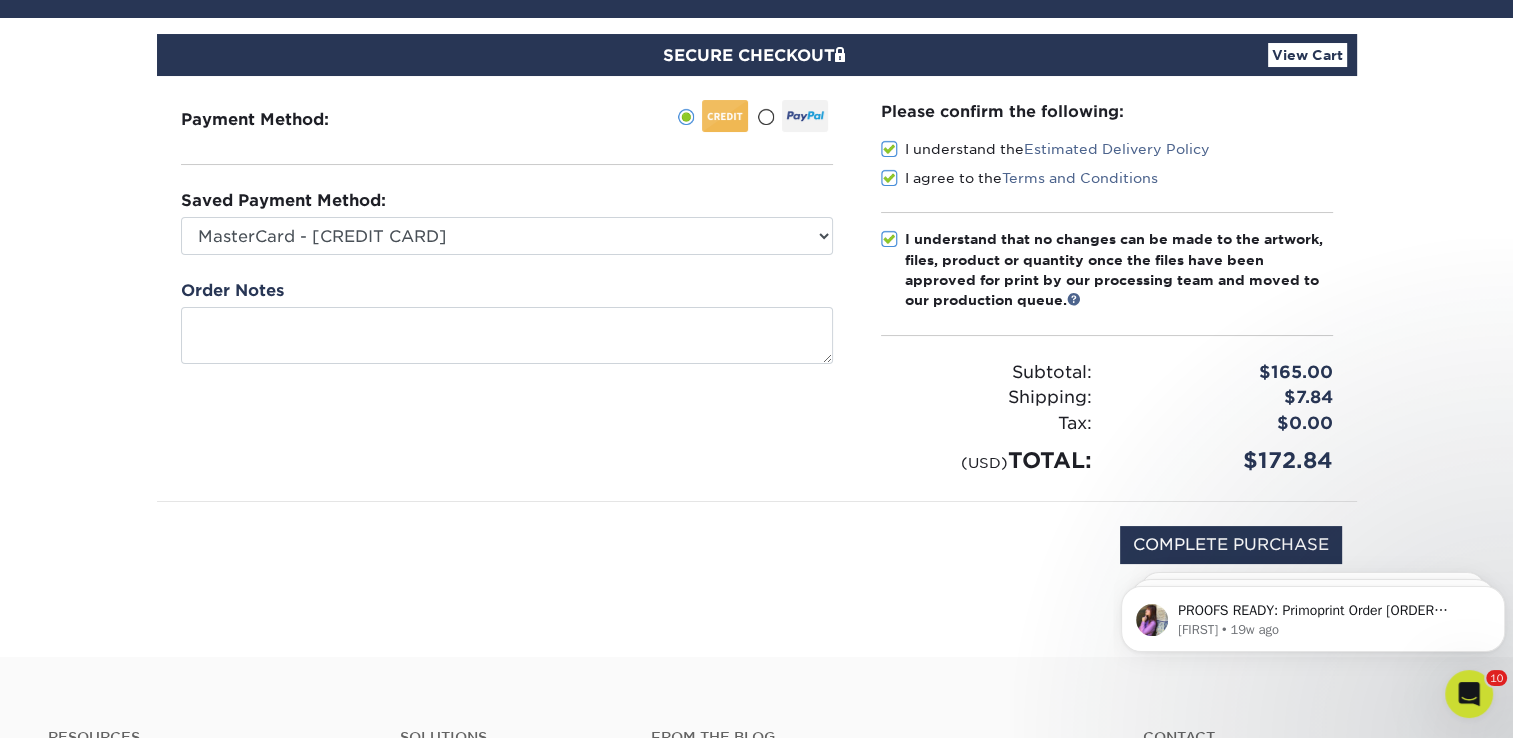 scroll, scrollTop: 288, scrollLeft: 0, axis: vertical 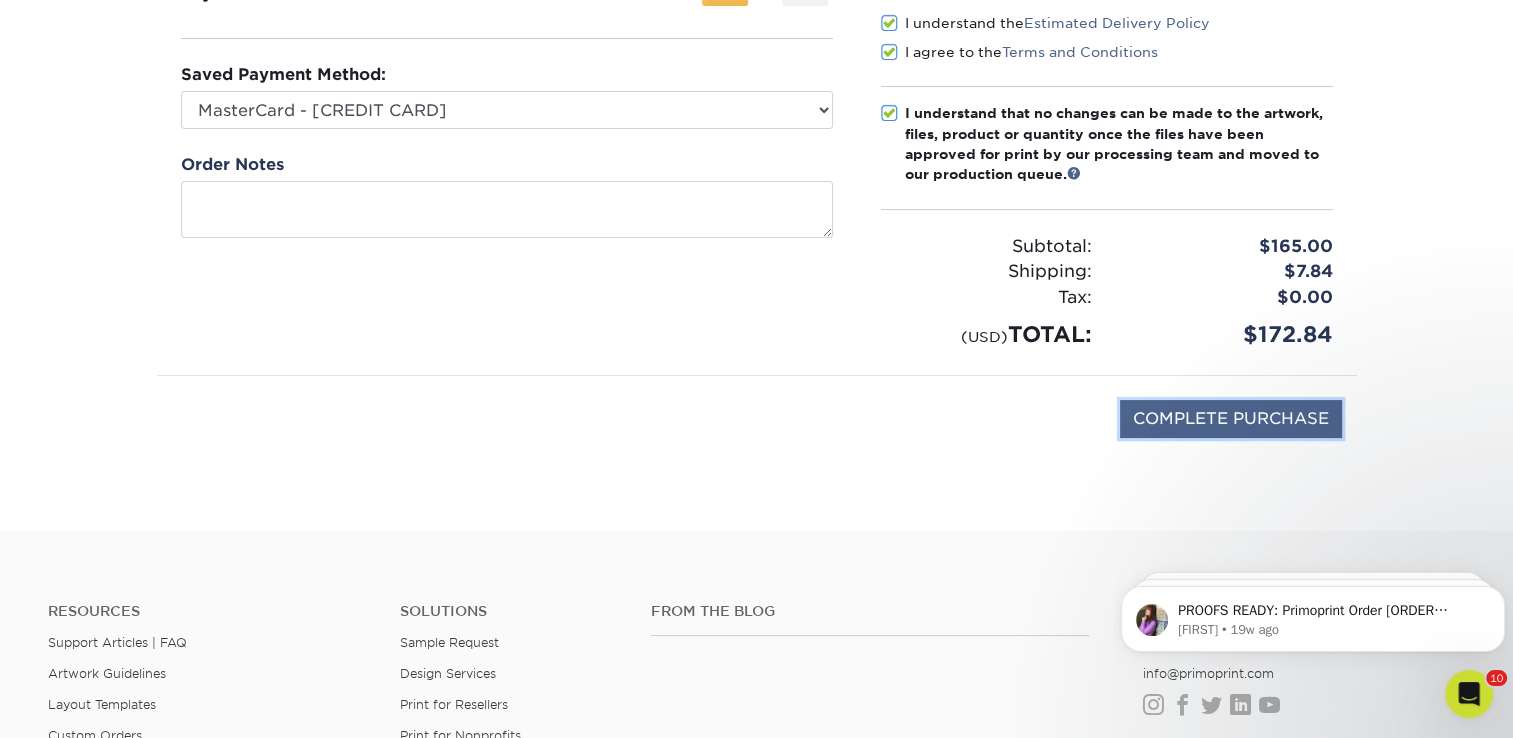 click on "COMPLETE PURCHASE" at bounding box center (1231, 419) 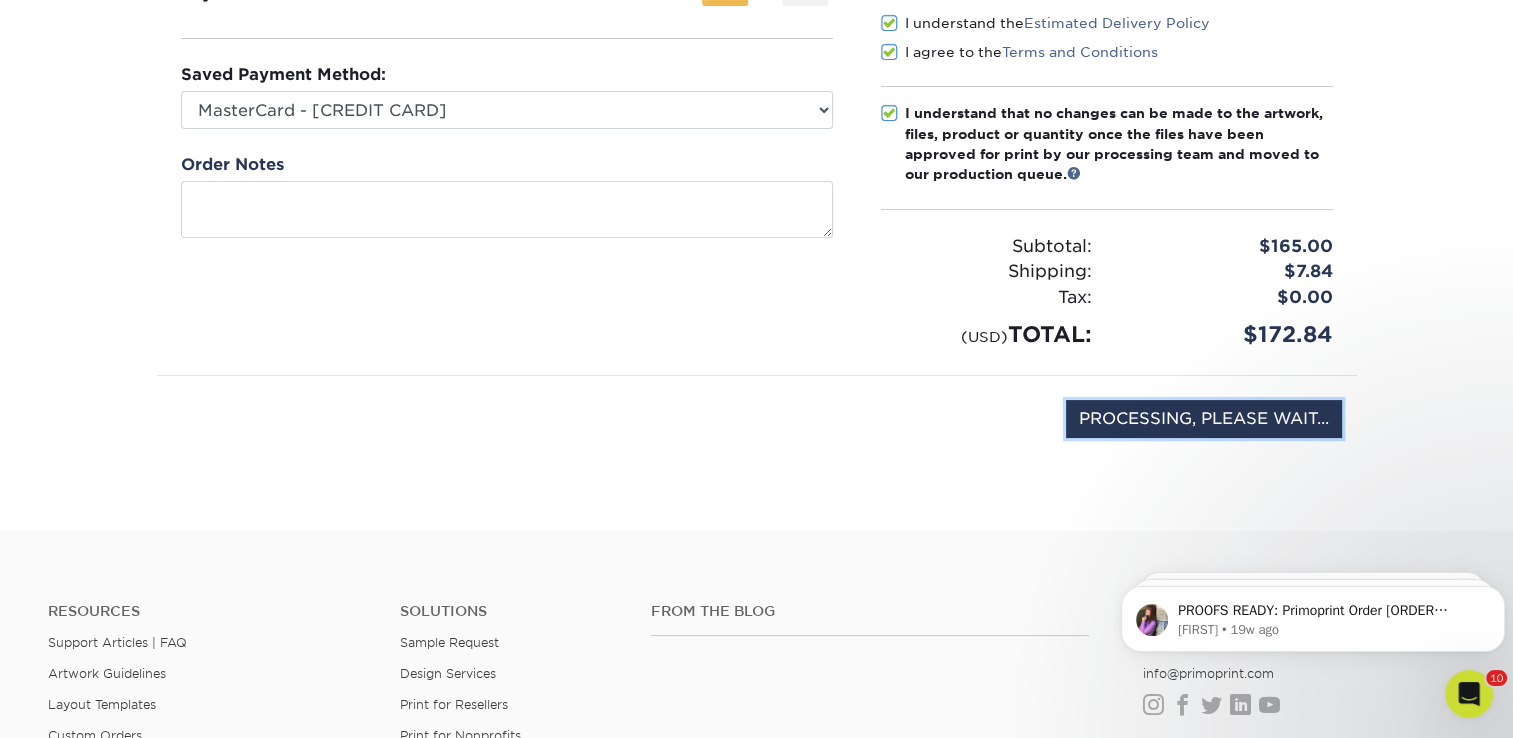 type on "COMPLETE PURCHASE" 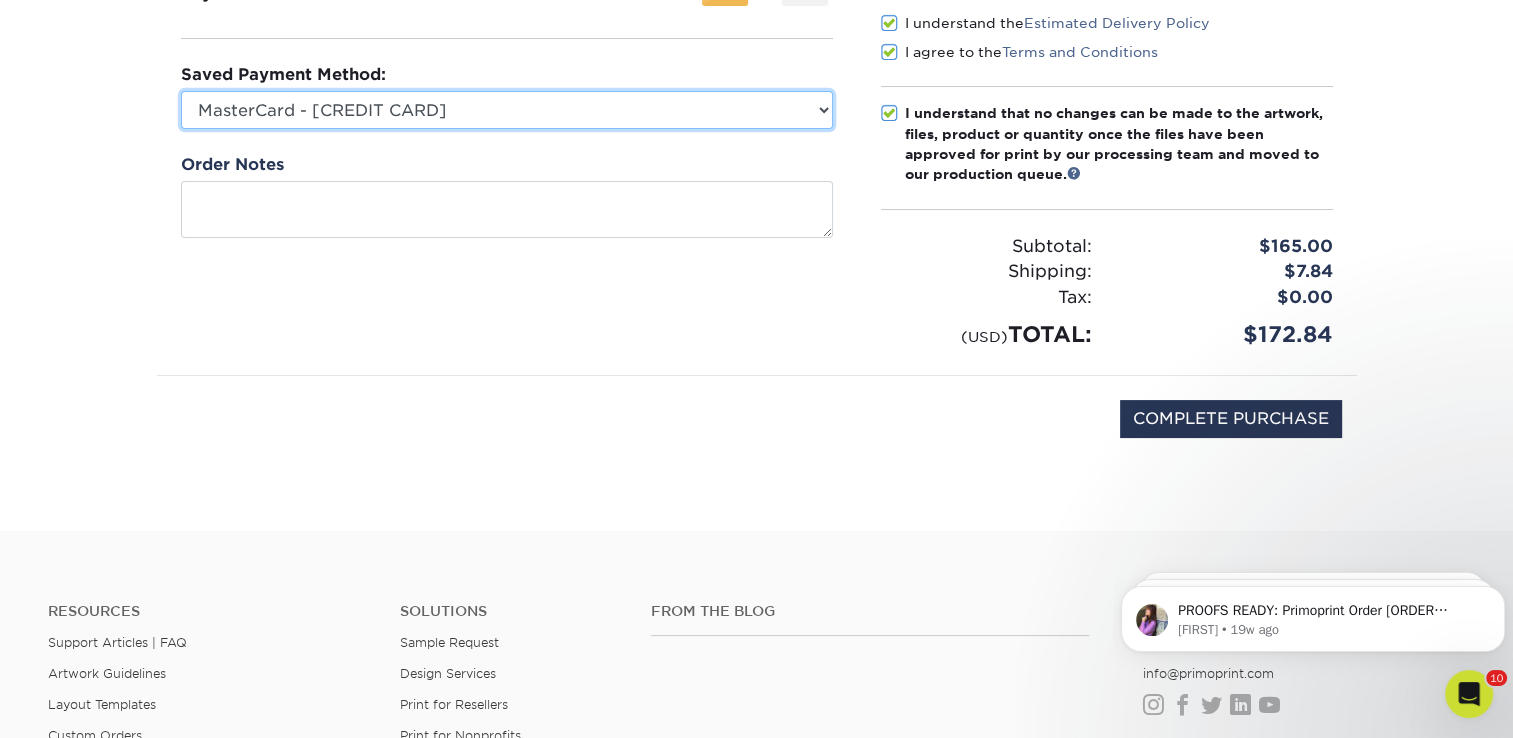 click on "MasterCard - XXXX0395 New Credit Card" at bounding box center [507, 110] 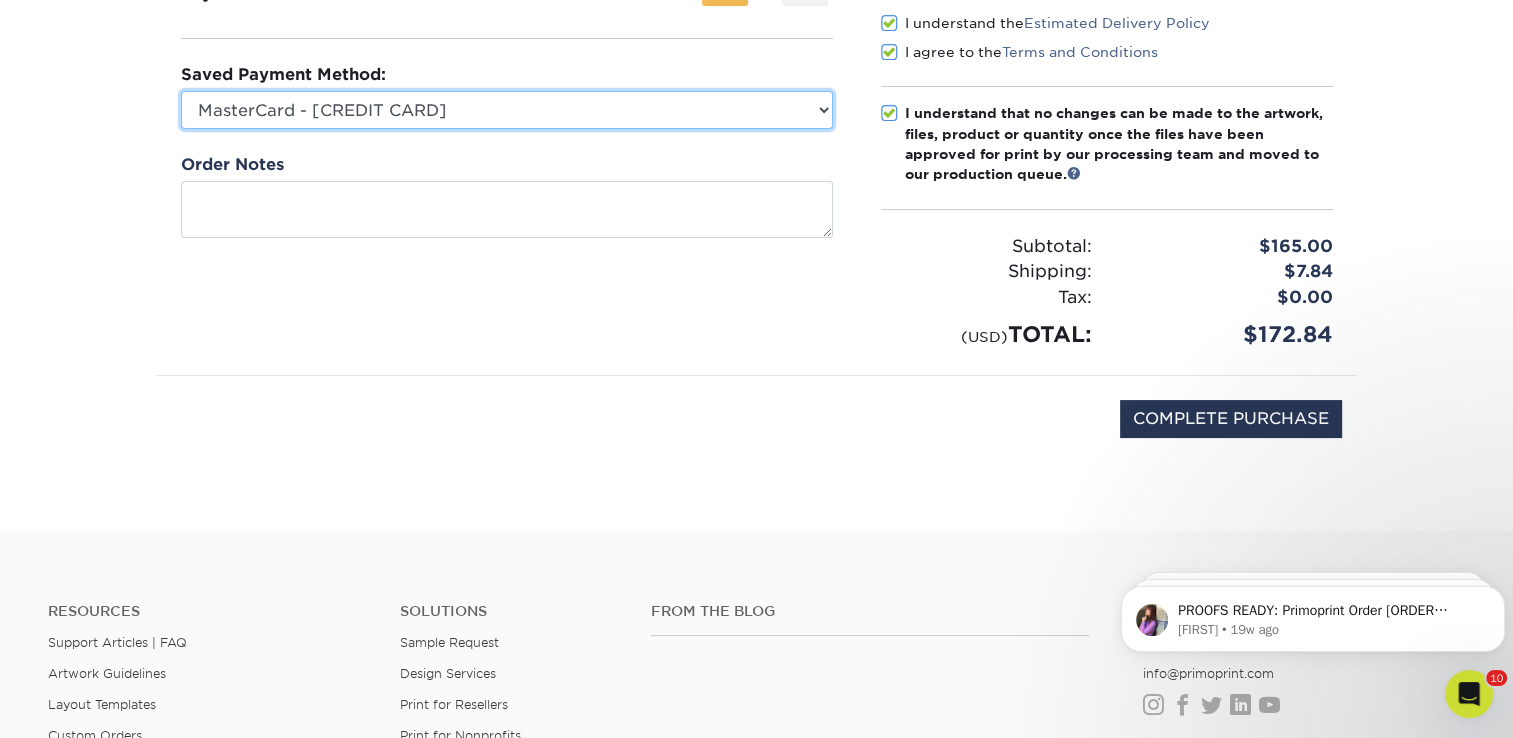 select 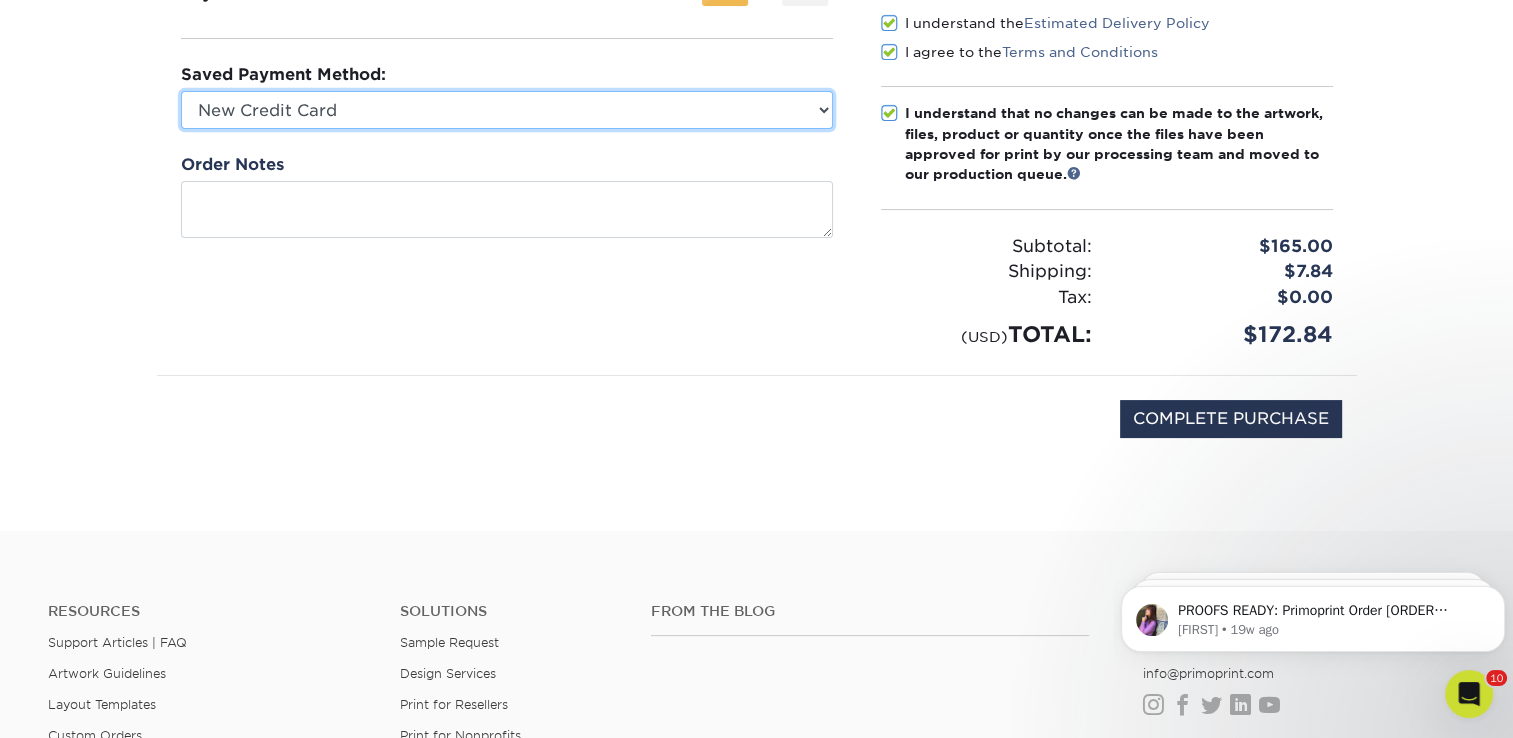 click on "MasterCard - XXXX0395 New Credit Card" at bounding box center (507, 110) 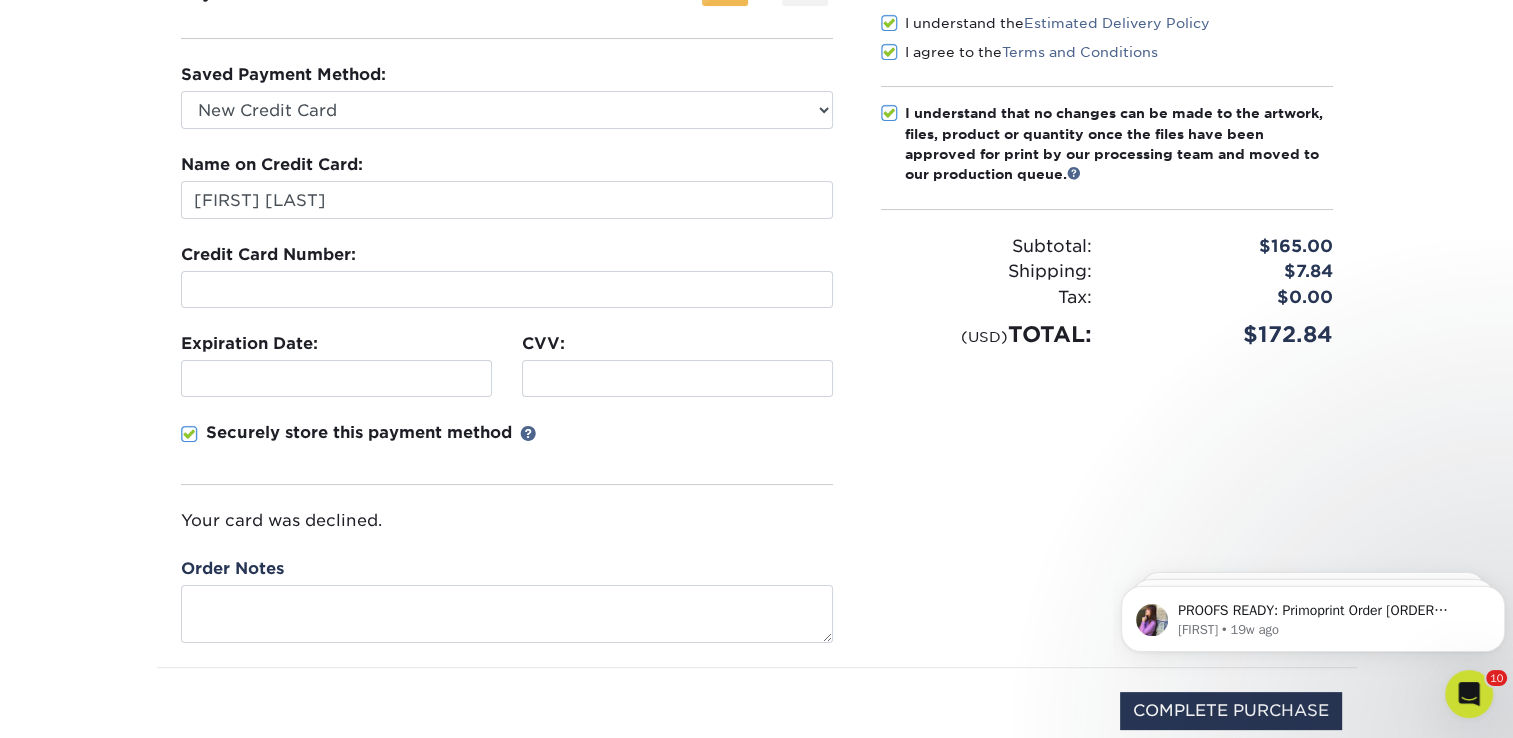 click at bounding box center (507, 289) 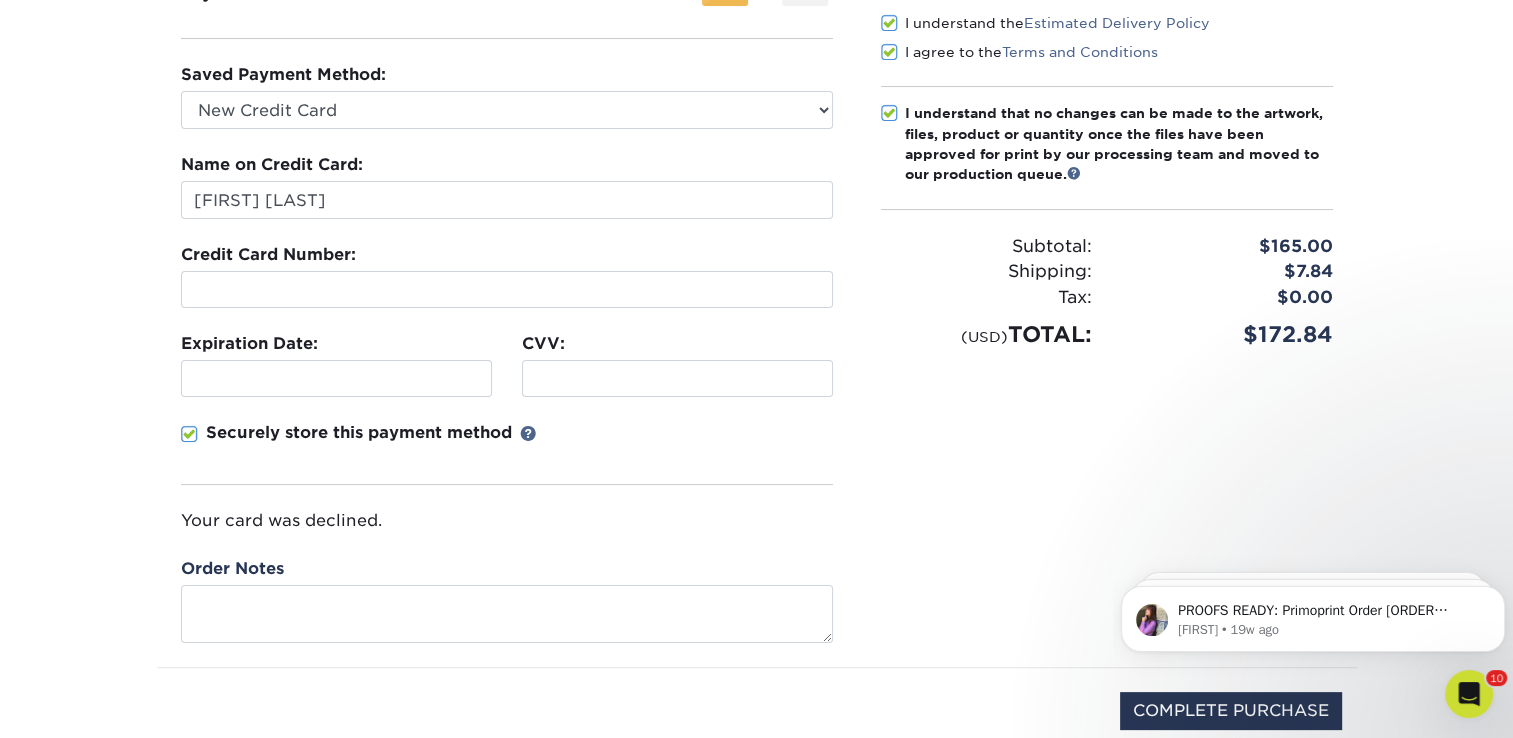 click on "Please confirm the following:
I understand the  Estimated Delivery Policy
I agree to the  Terms and Conditions
Subtotal: Shipping:" at bounding box center (1107, 308) 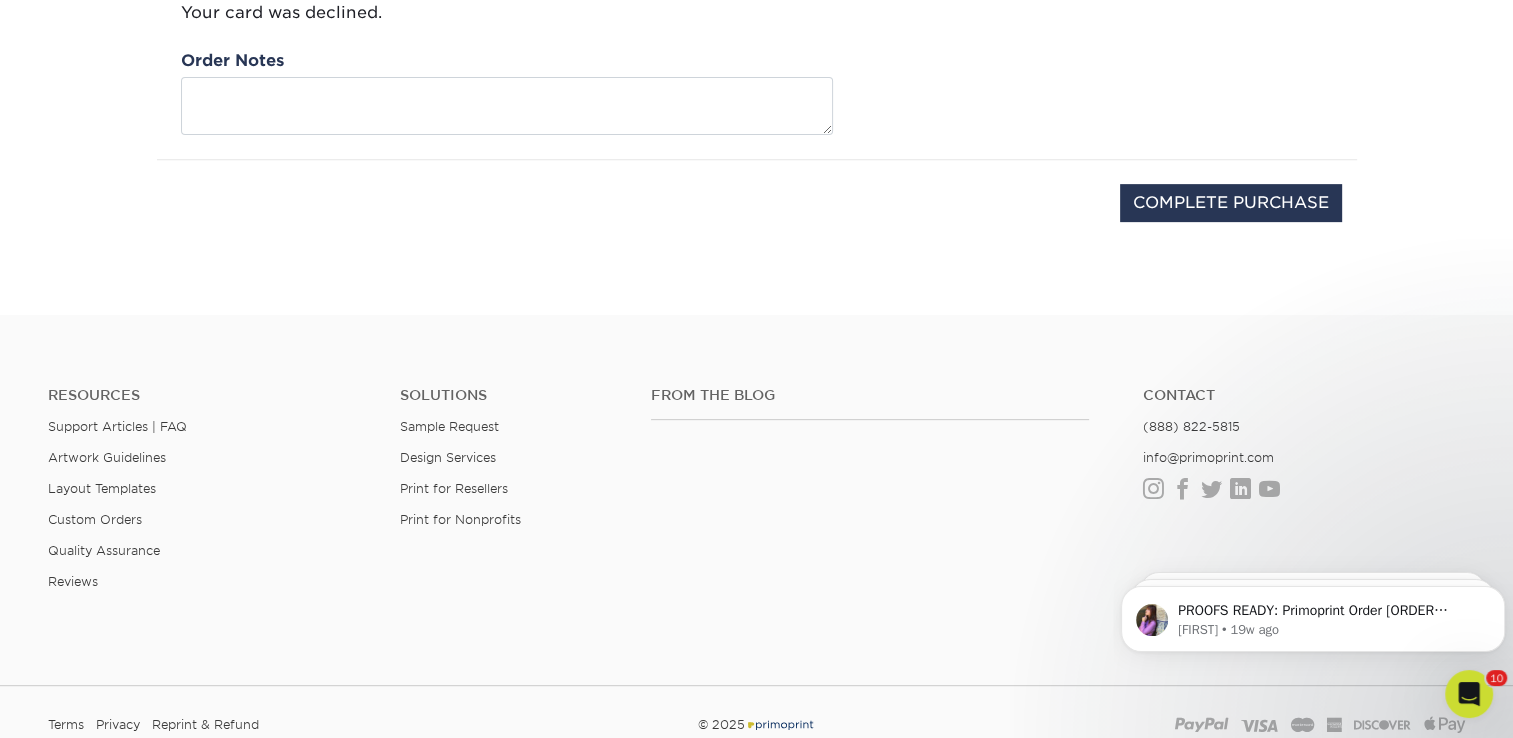 scroll, scrollTop: 798, scrollLeft: 0, axis: vertical 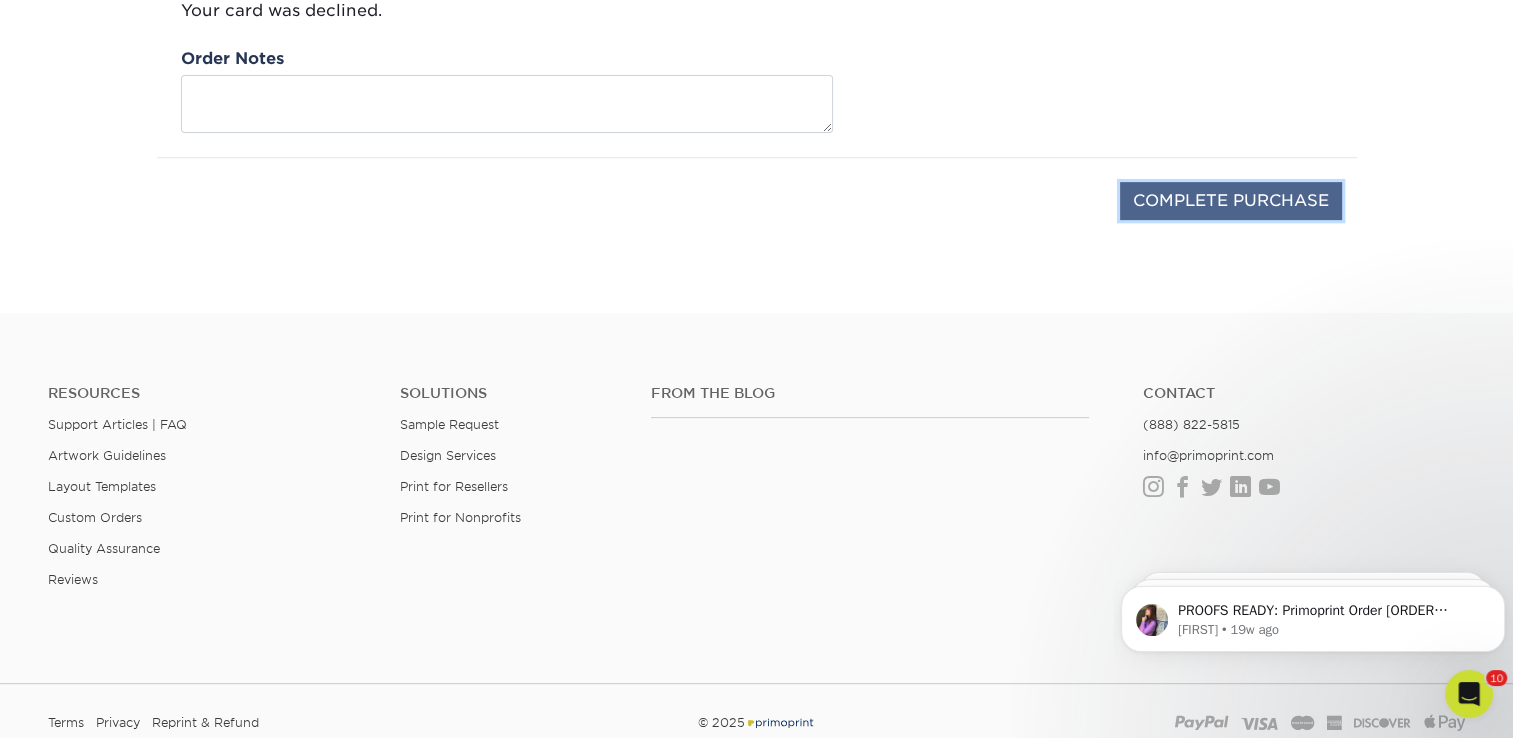 click on "COMPLETE PURCHASE" at bounding box center (1231, 201) 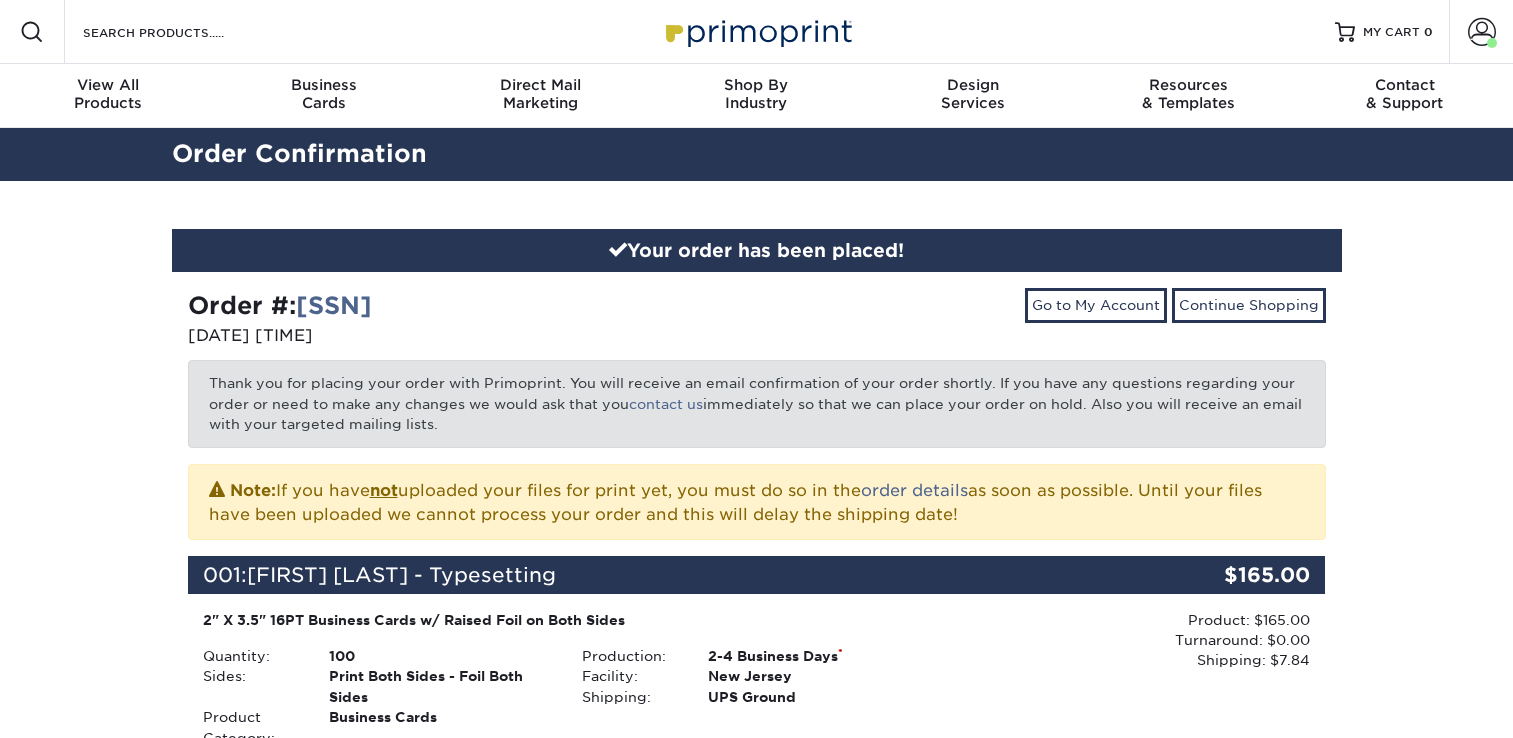 scroll, scrollTop: 0, scrollLeft: 0, axis: both 